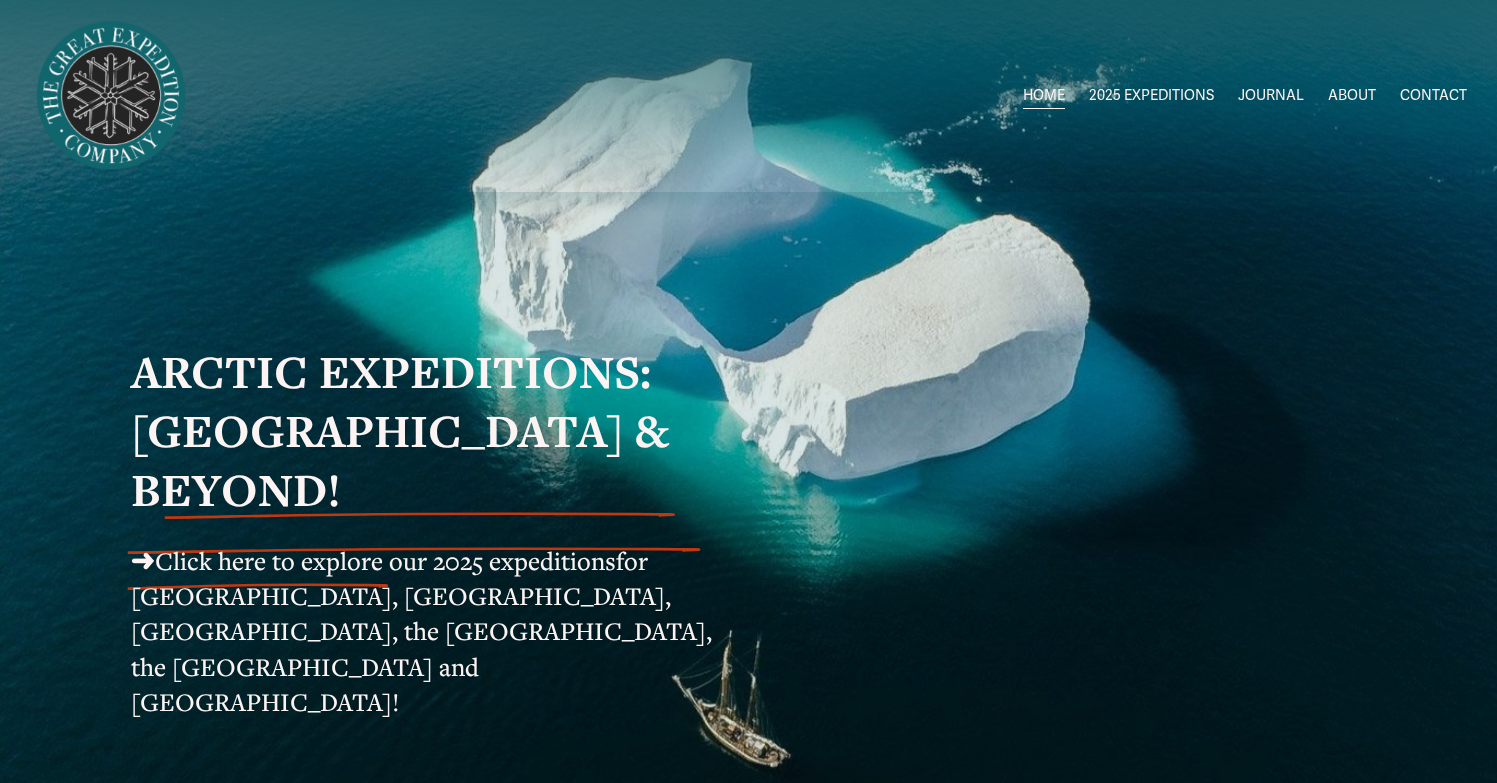 scroll, scrollTop: 0, scrollLeft: 0, axis: both 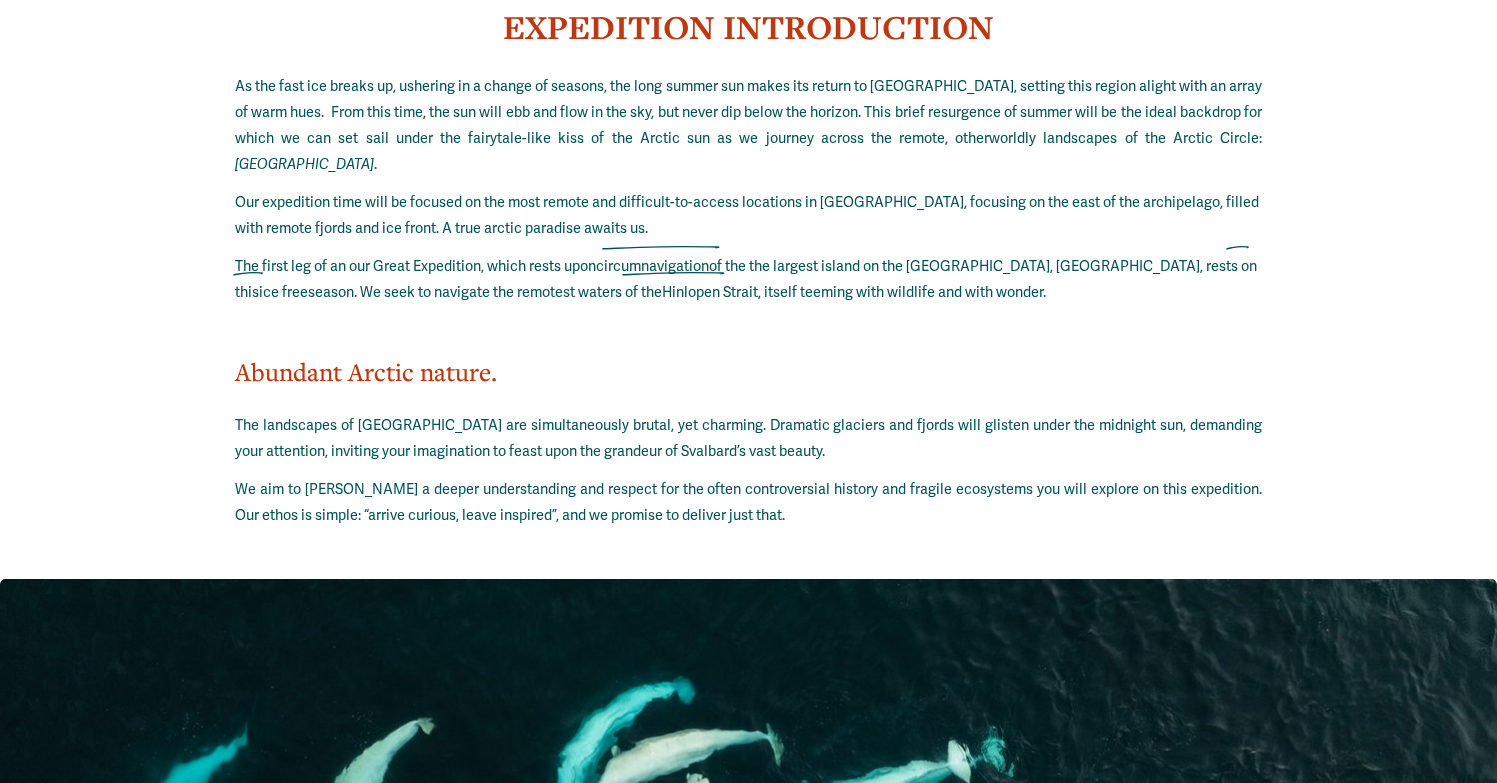 click on "We aim to foster a deeper understanding and respect for the often controversial history and fragile ecosystems you will explore on this expedition. Our ethos is simple: “arrive curious, leave inspired”, and we promise to deliver just that." at bounding box center (748, 503) 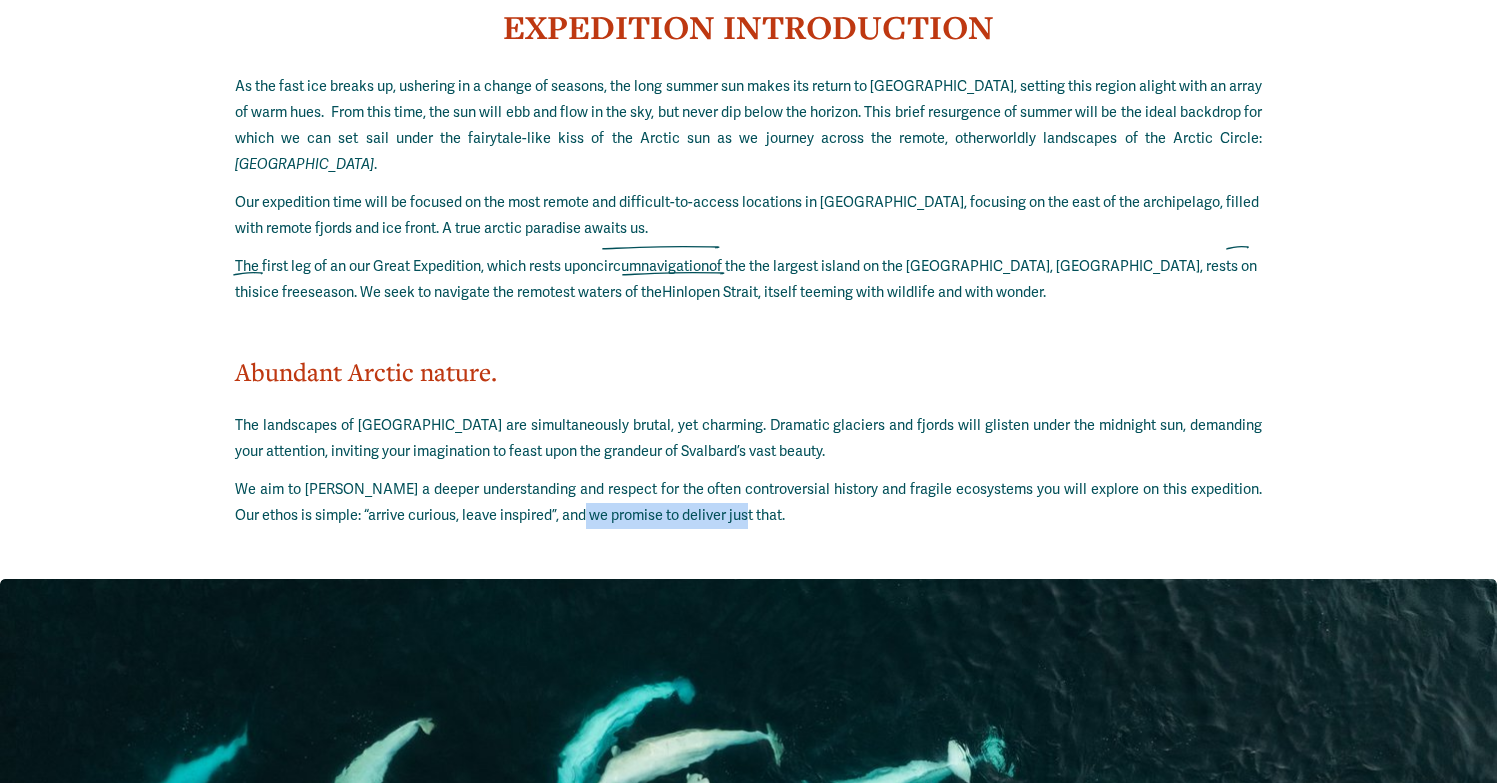 drag, startPoint x: 559, startPoint y: 466, endPoint x: 551, endPoint y: 494, distance: 29.12044 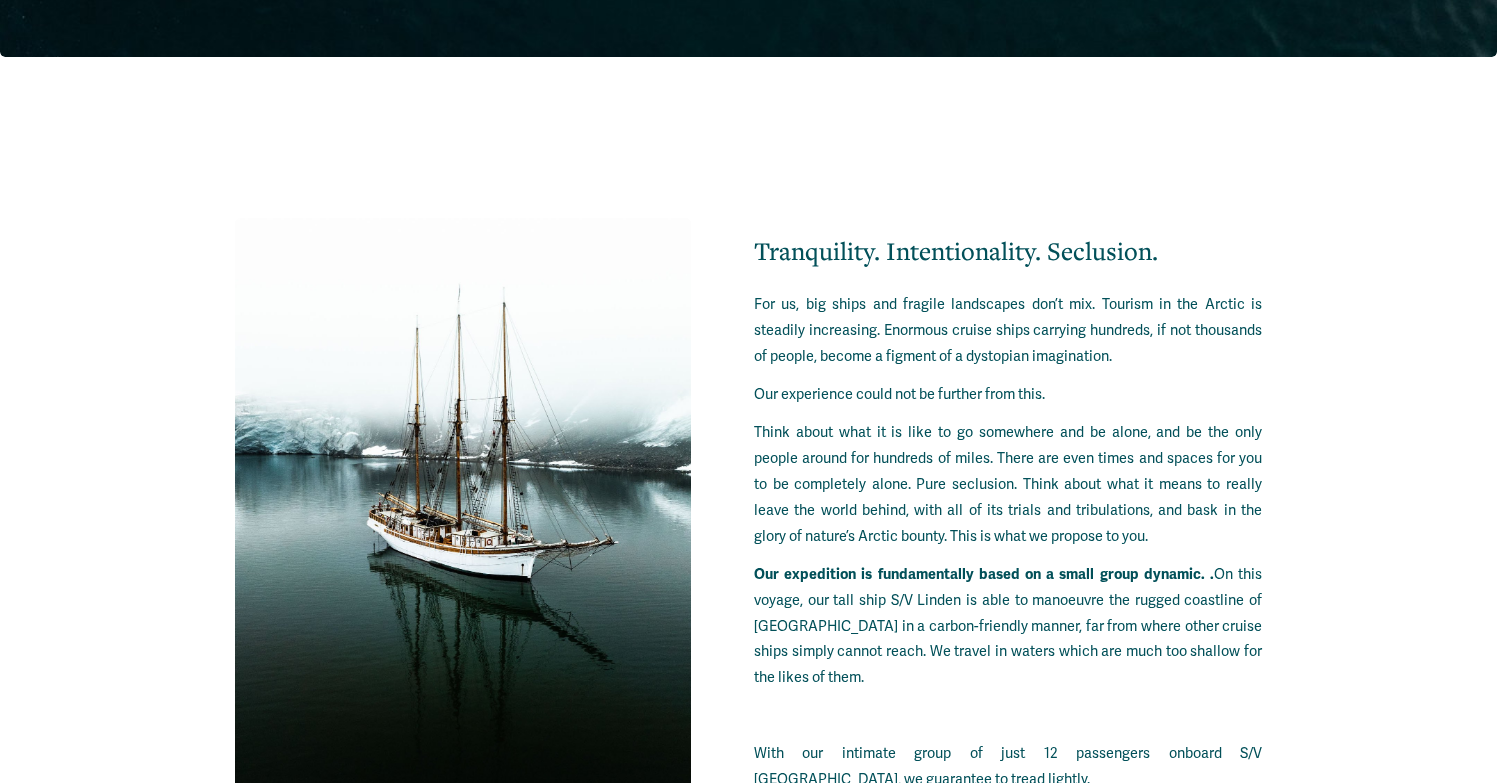 scroll, scrollTop: 5799, scrollLeft: 0, axis: vertical 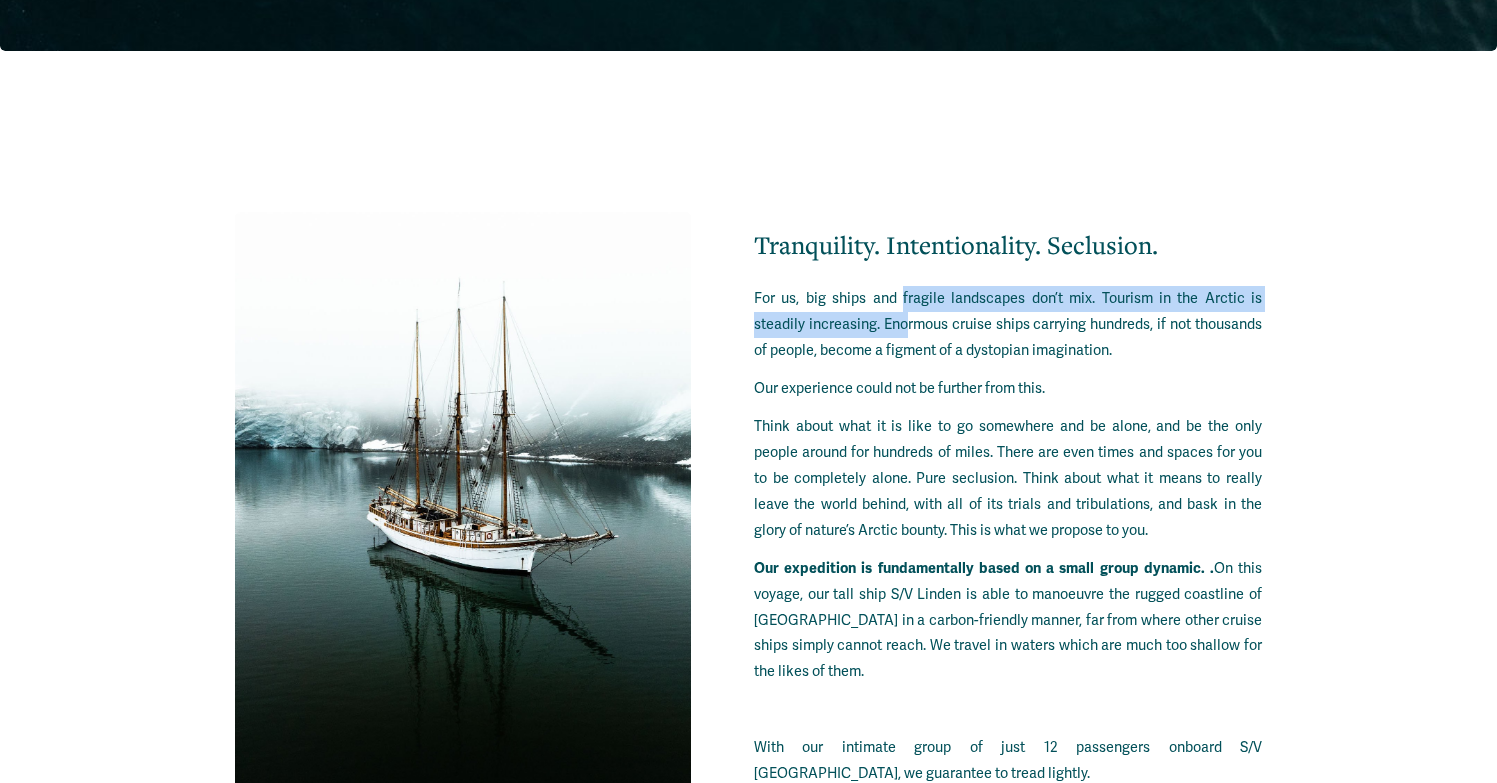 drag, startPoint x: 905, startPoint y: 252, endPoint x: 904, endPoint y: 263, distance: 11.045361 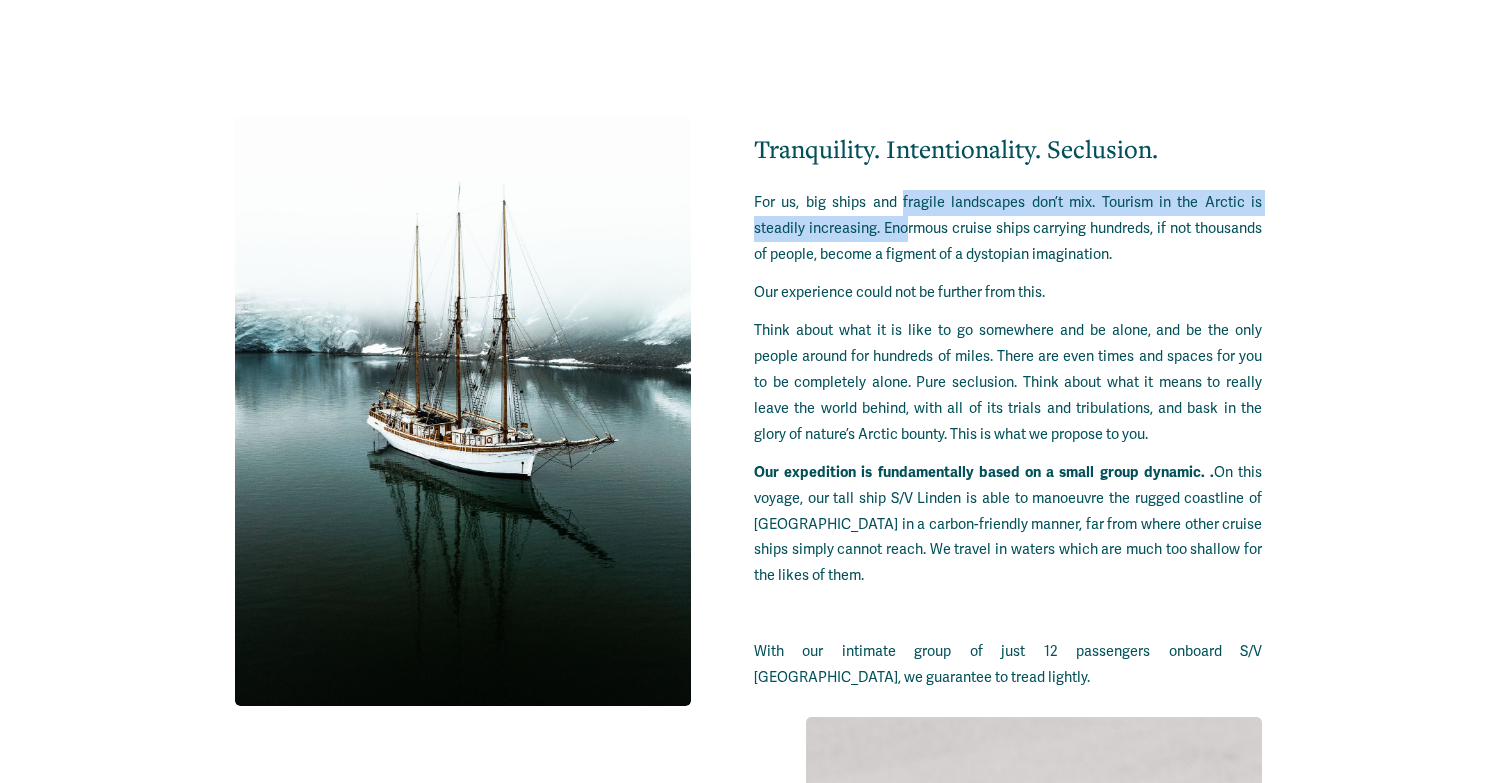 scroll, scrollTop: 5904, scrollLeft: 0, axis: vertical 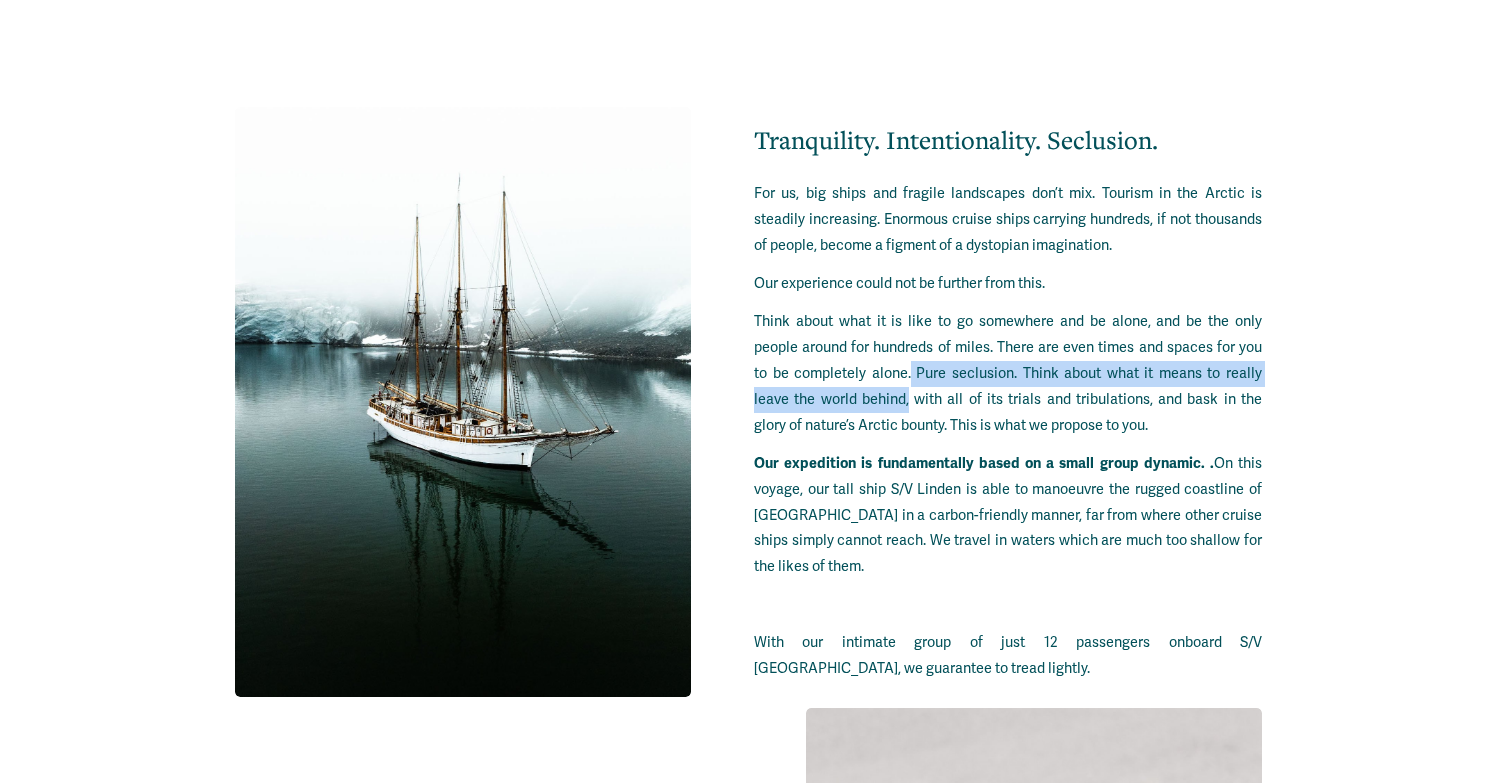 drag, startPoint x: 901, startPoint y: 320, endPoint x: 901, endPoint y: 337, distance: 17 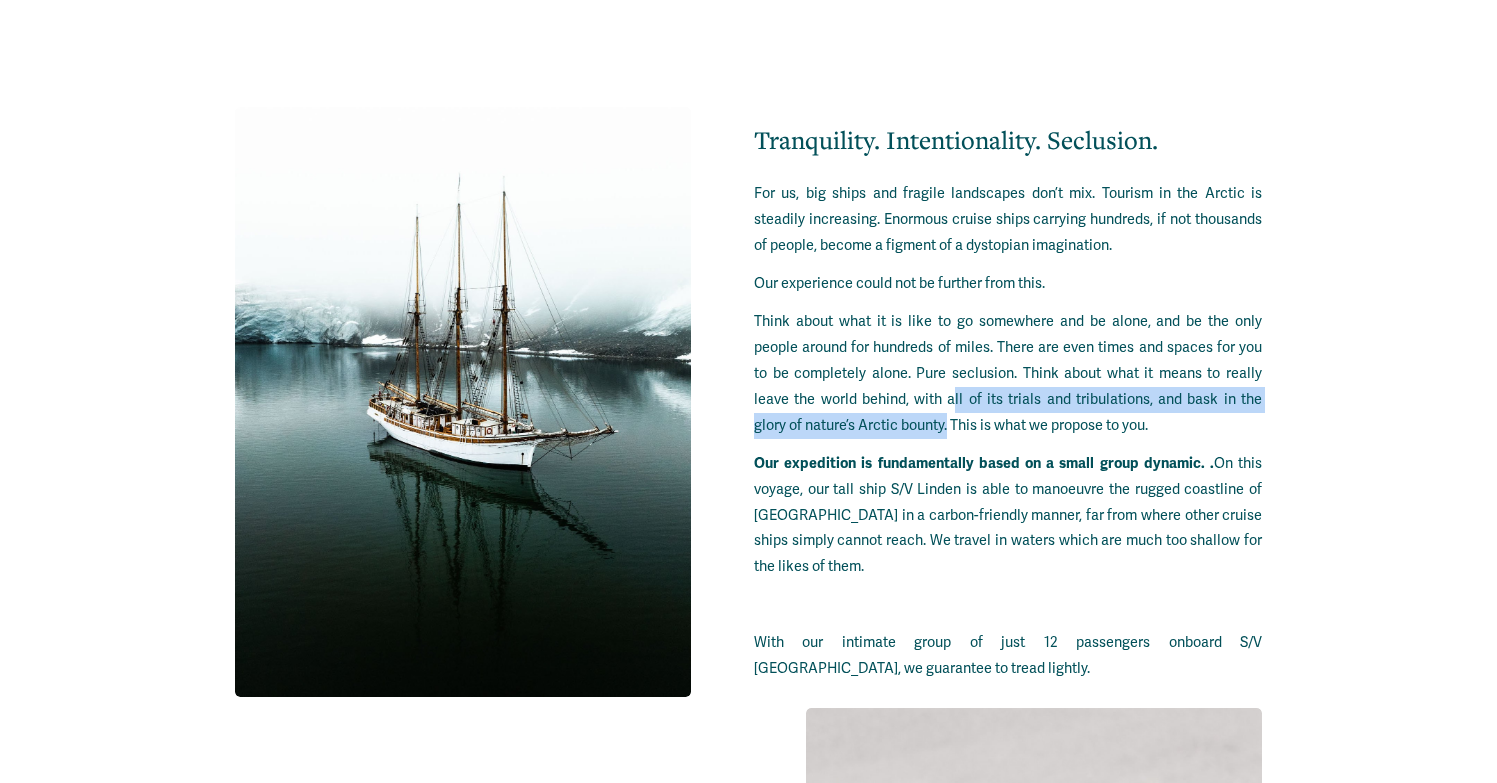 drag, startPoint x: 942, startPoint y: 344, endPoint x: 938, endPoint y: 369, distance: 25.317978 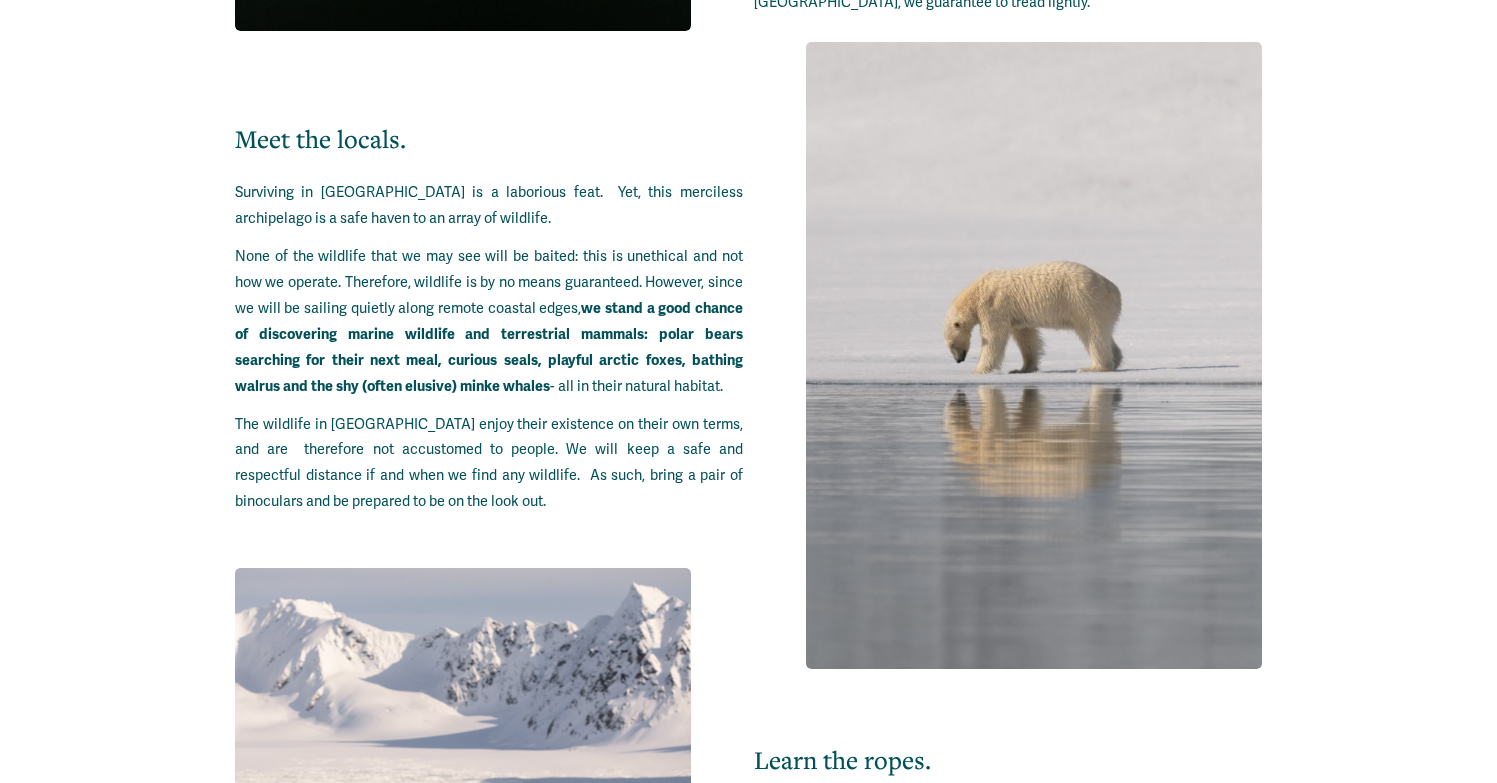 scroll, scrollTop: 6571, scrollLeft: 0, axis: vertical 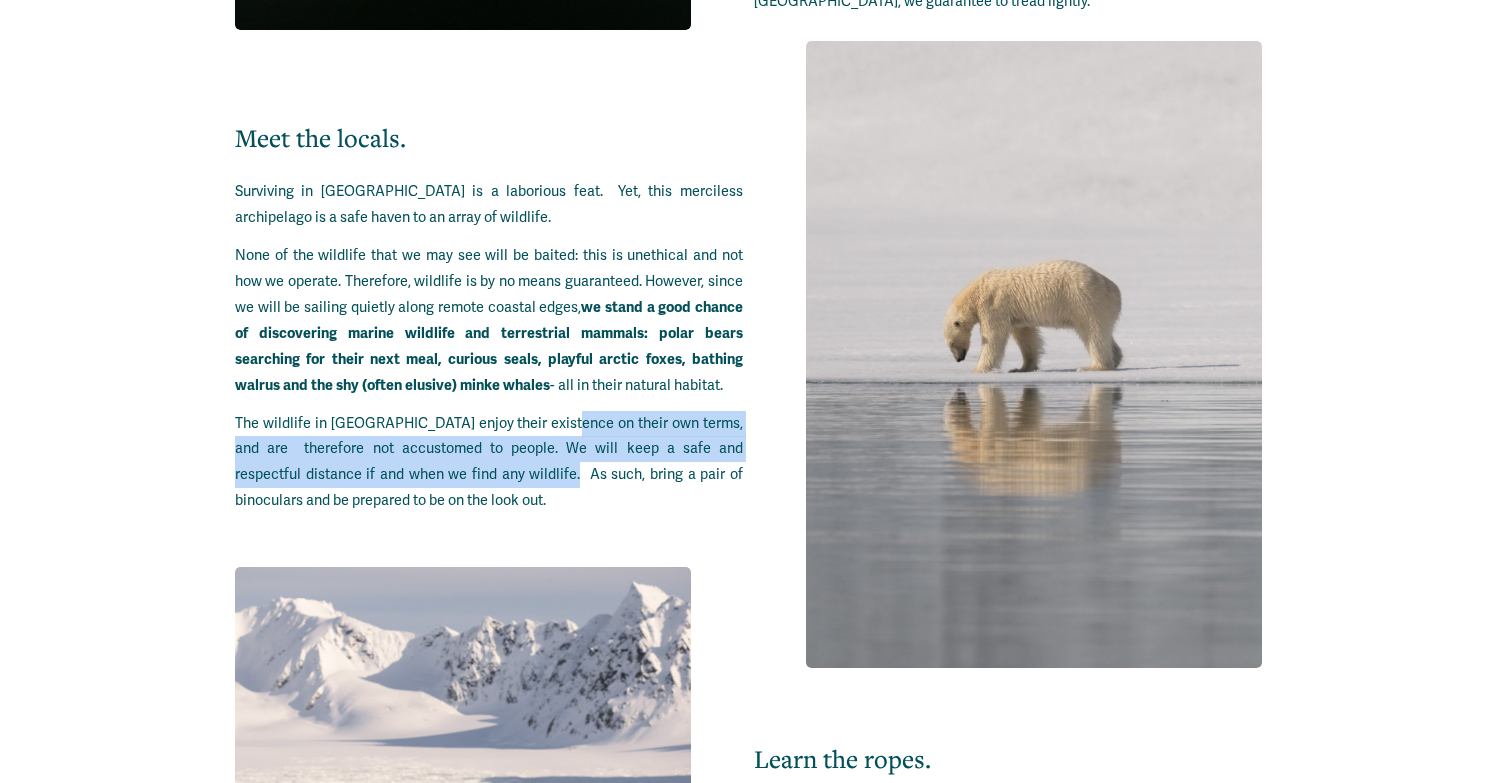 drag, startPoint x: 572, startPoint y: 373, endPoint x: 568, endPoint y: 418, distance: 45.17743 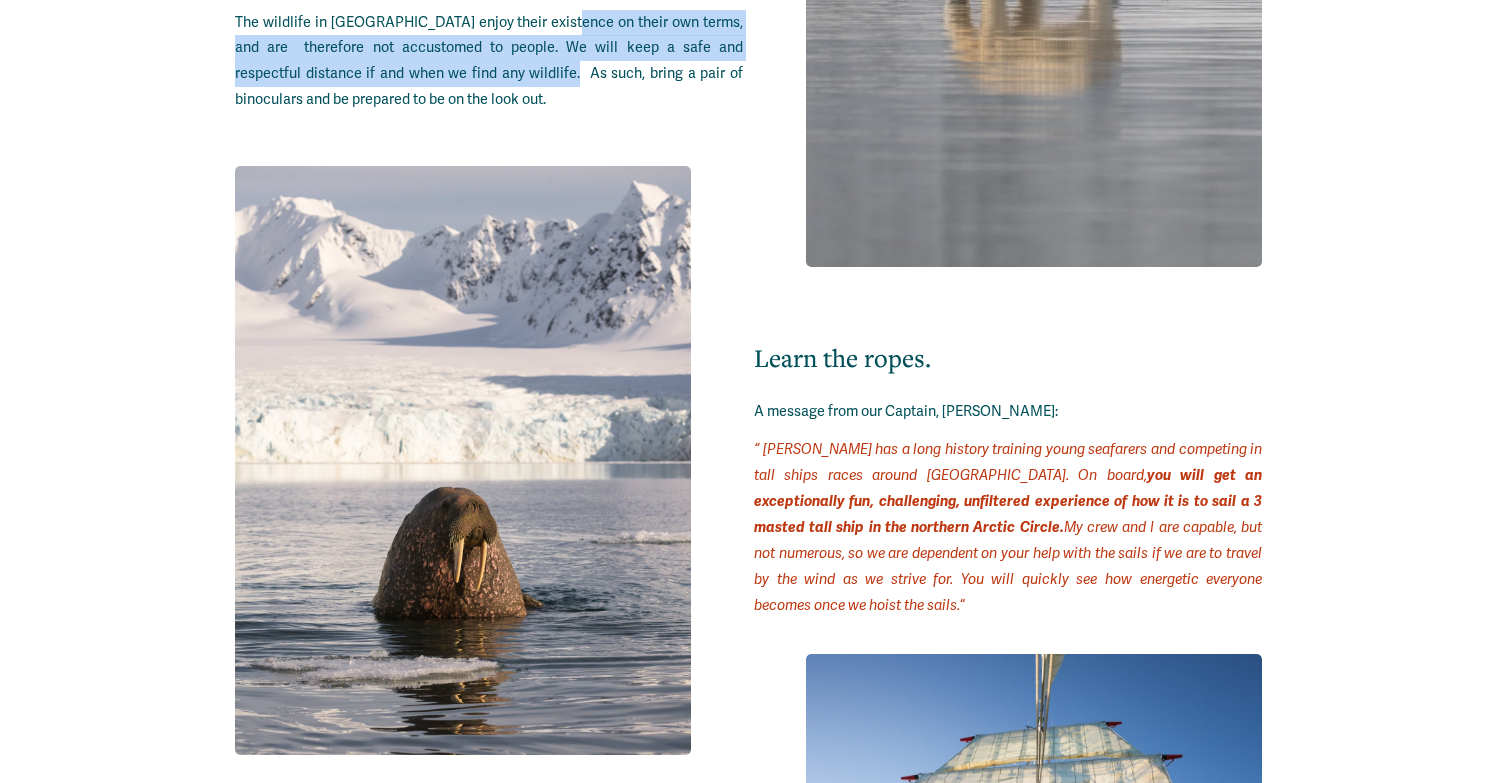 scroll, scrollTop: 6975, scrollLeft: 0, axis: vertical 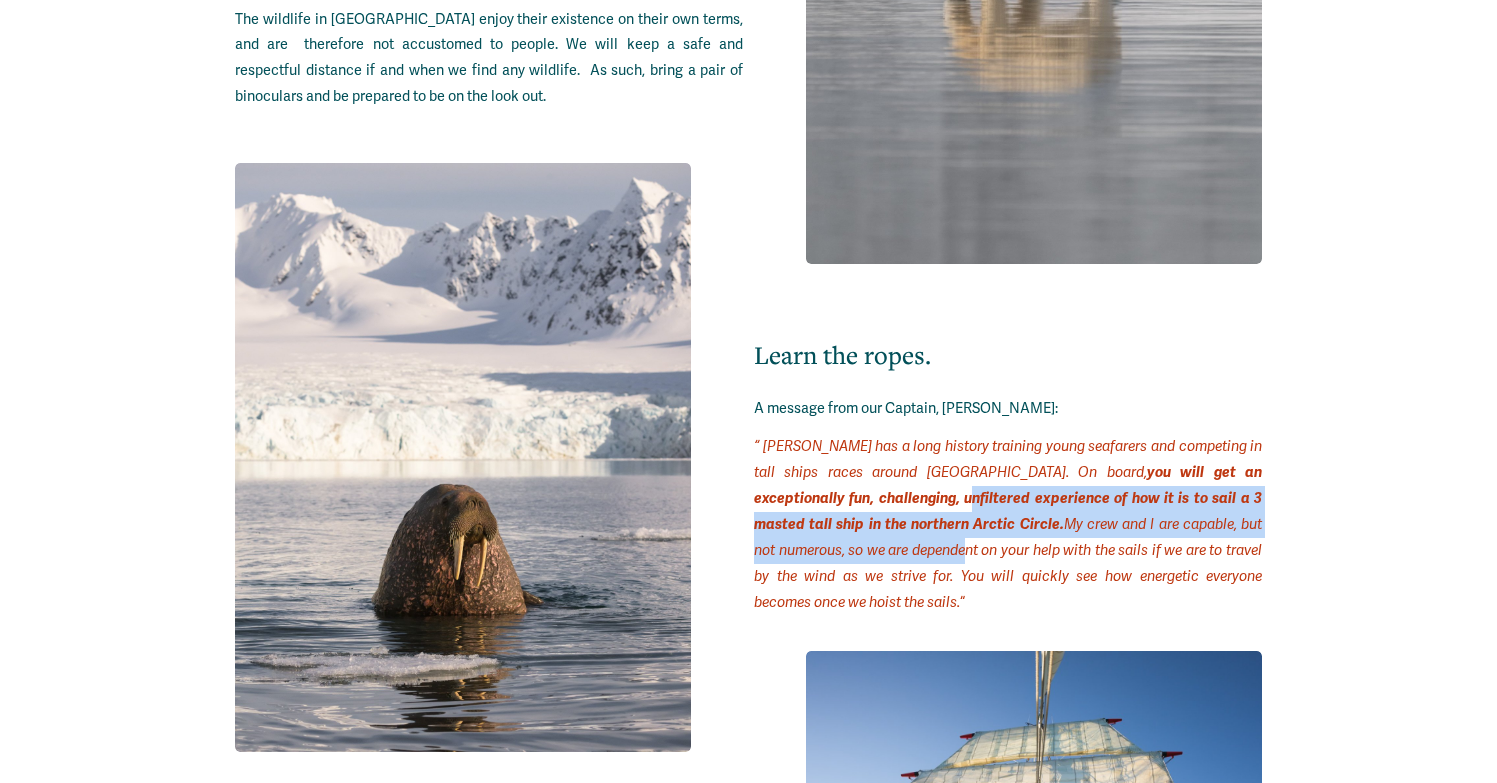 drag, startPoint x: 845, startPoint y: 449, endPoint x: 848, endPoint y: 493, distance: 44.102154 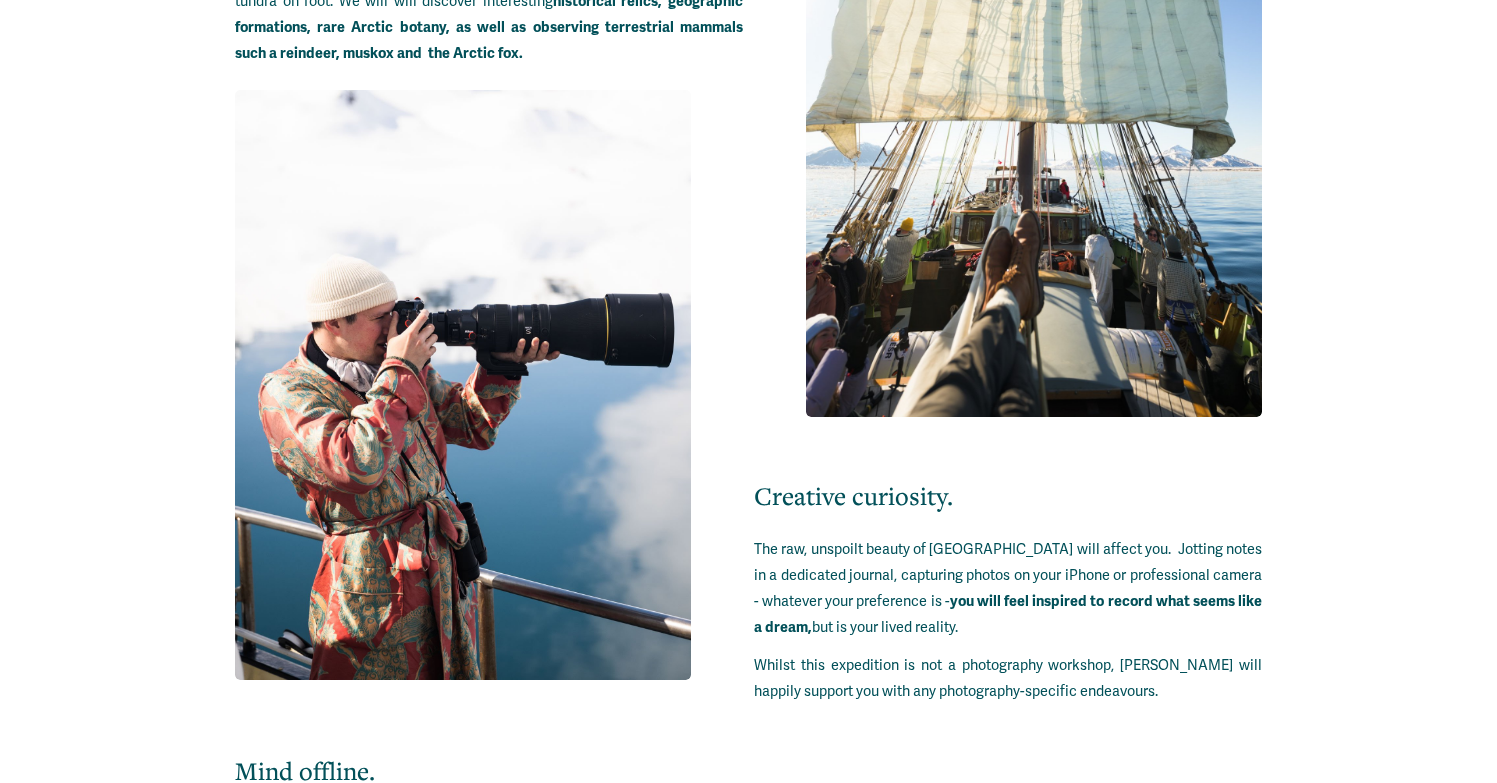 scroll, scrollTop: 7948, scrollLeft: 0, axis: vertical 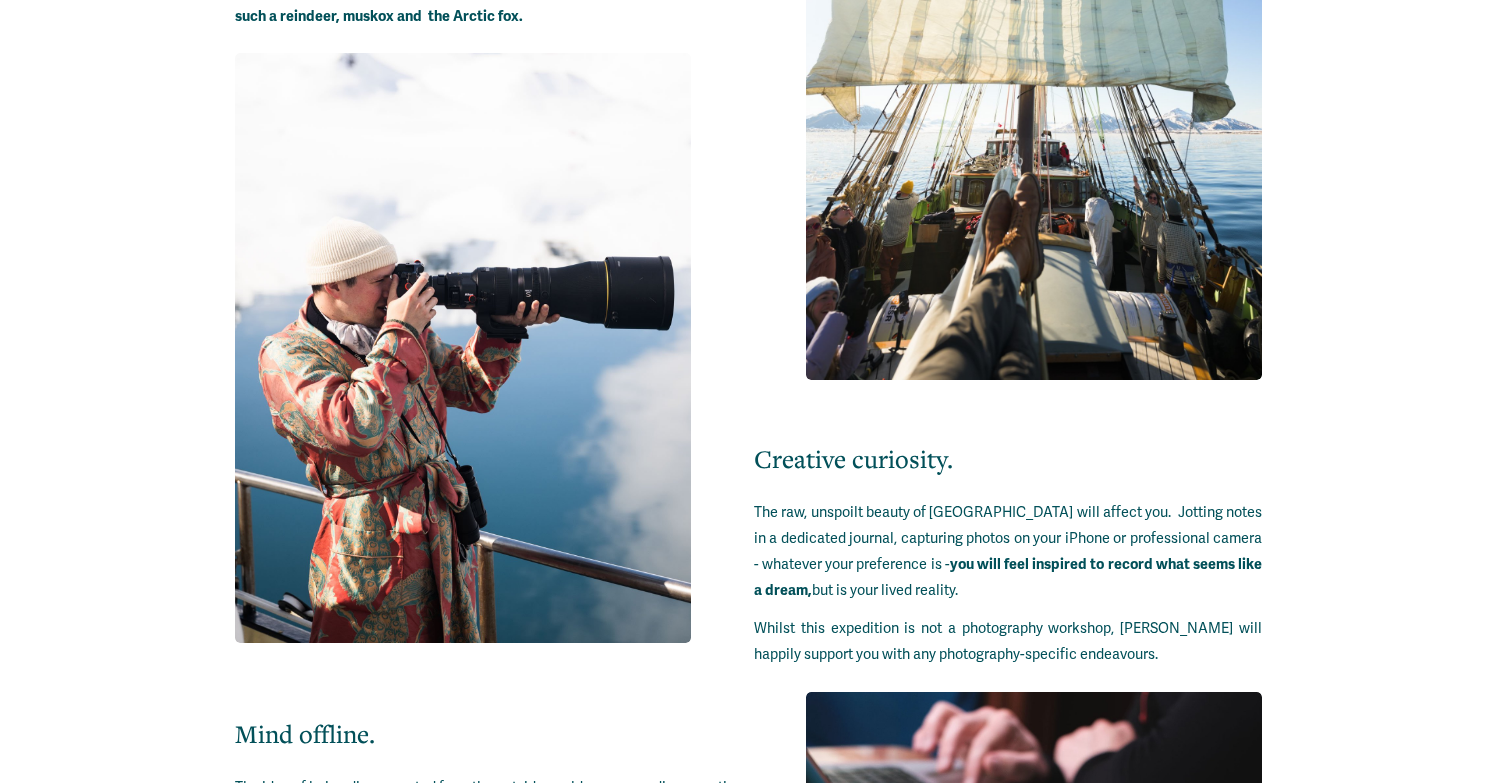 click on "The raw, unspoilt beauty of Svalbard will affect you.  Jotting notes in a dedicated journal, capturing photos on your iPhone or professional camera - whatever your preference is -  you will feel inspired to record what seems like a dream,  but is your lived reality." at bounding box center (1008, 552) 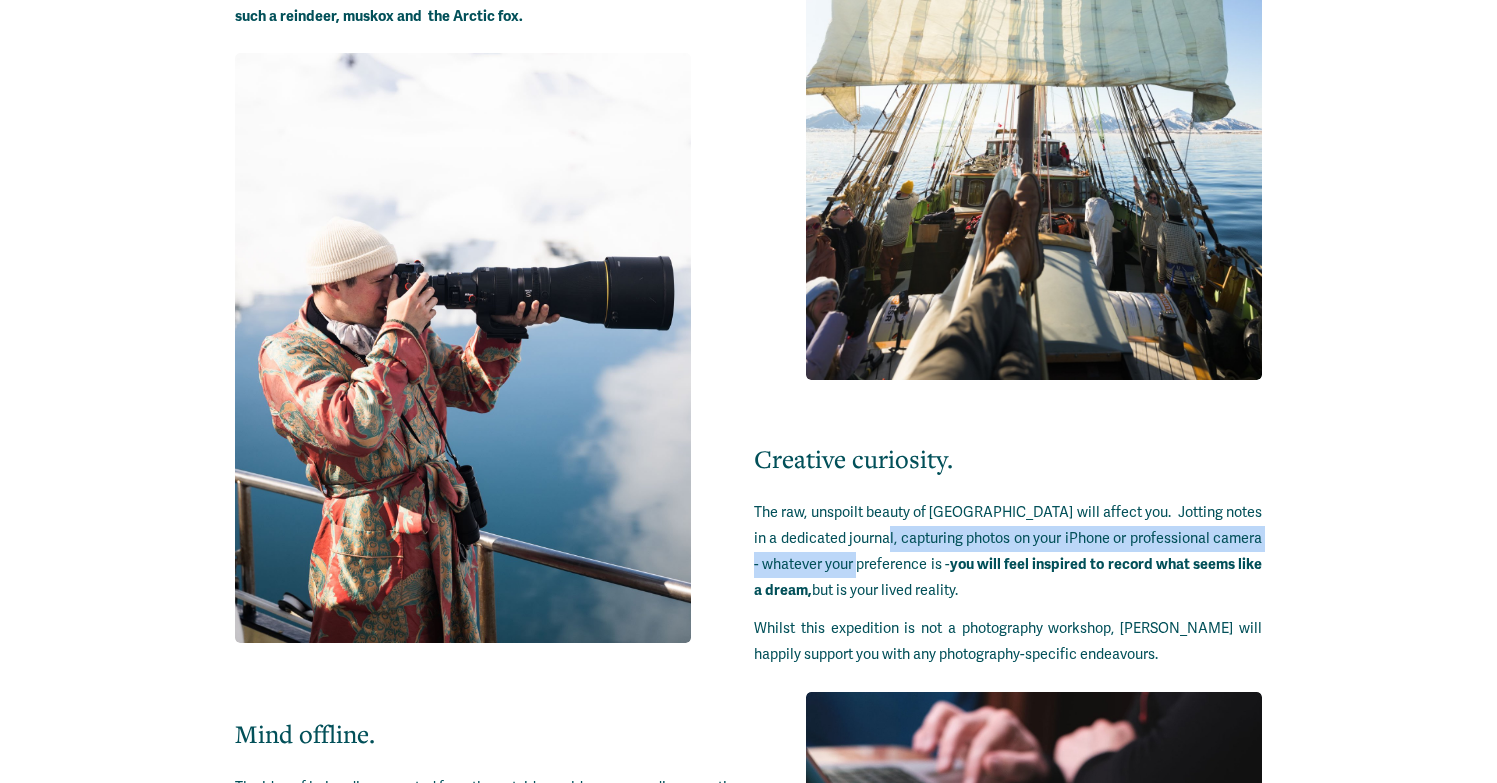 drag, startPoint x: 917, startPoint y: 483, endPoint x: 915, endPoint y: 504, distance: 21.095022 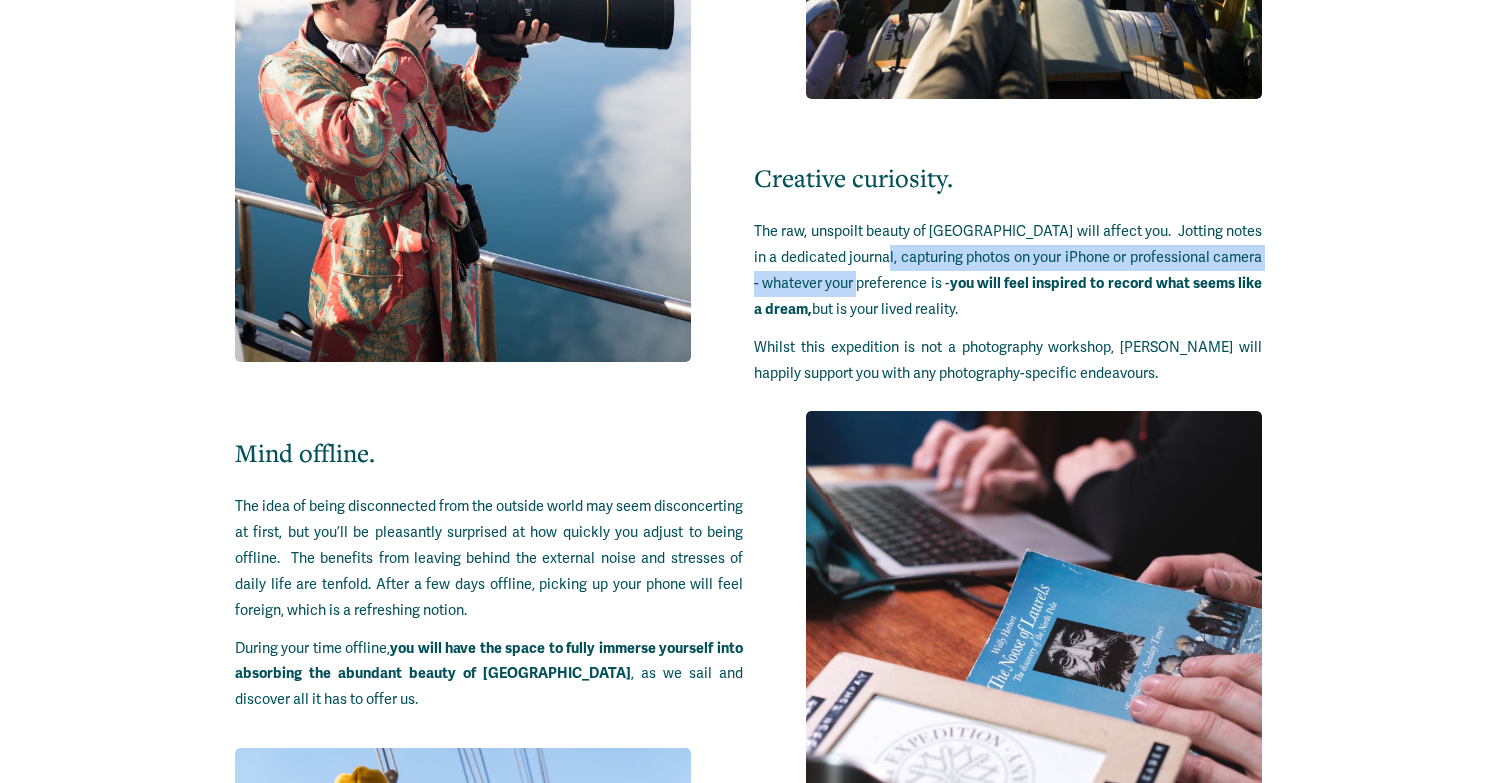 scroll, scrollTop: 8234, scrollLeft: 0, axis: vertical 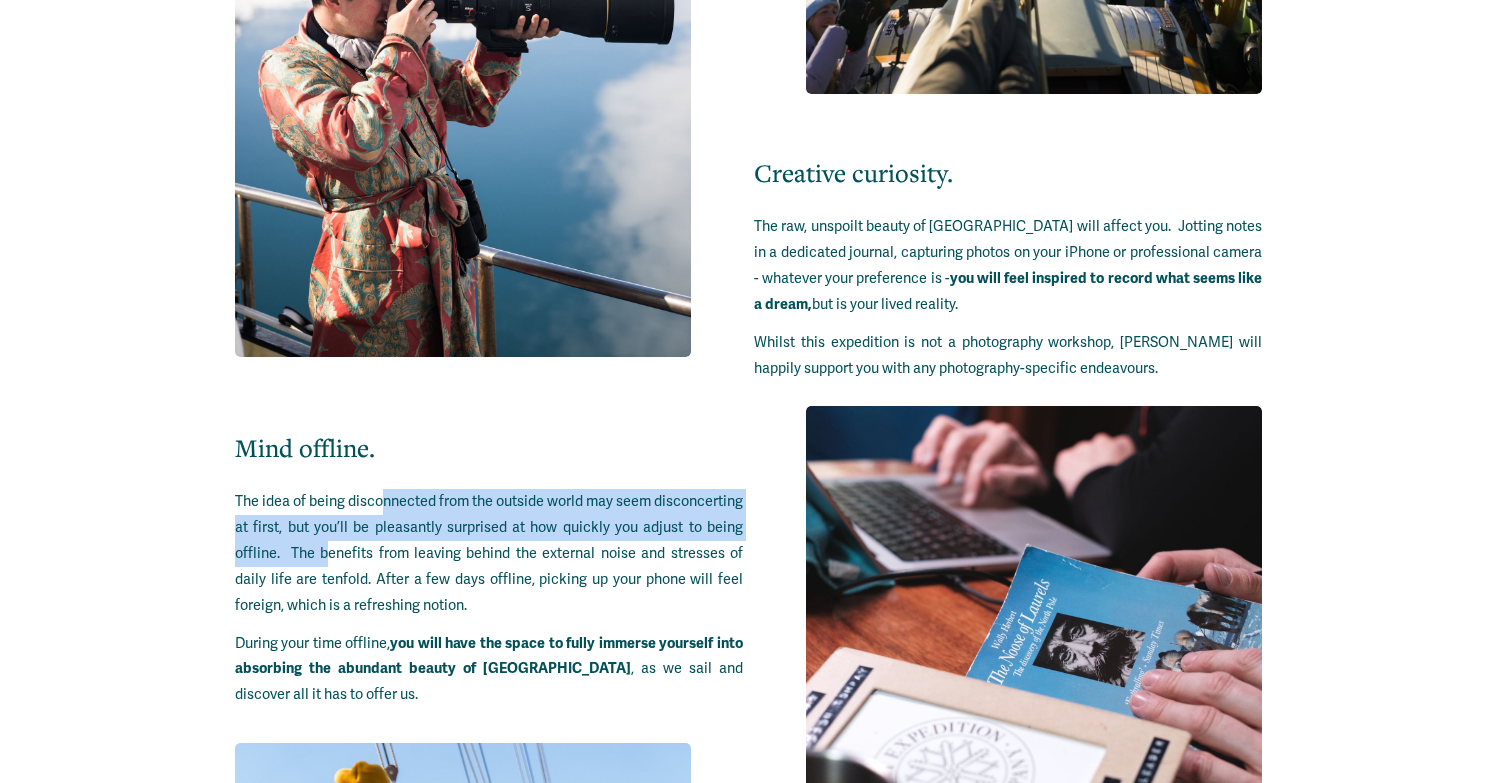 drag, startPoint x: 421, startPoint y: 453, endPoint x: 417, endPoint y: 488, distance: 35.22783 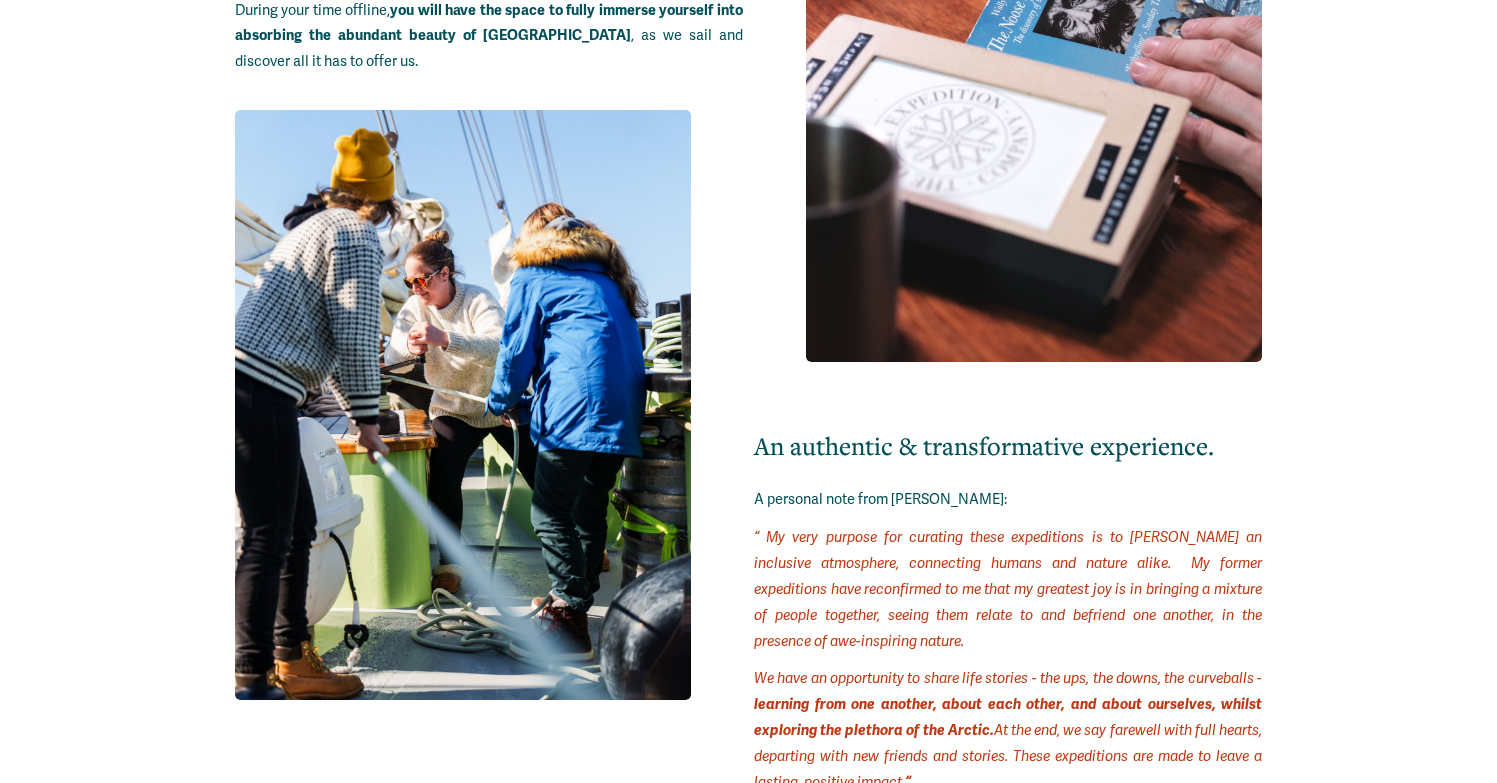 scroll, scrollTop: 8868, scrollLeft: 0, axis: vertical 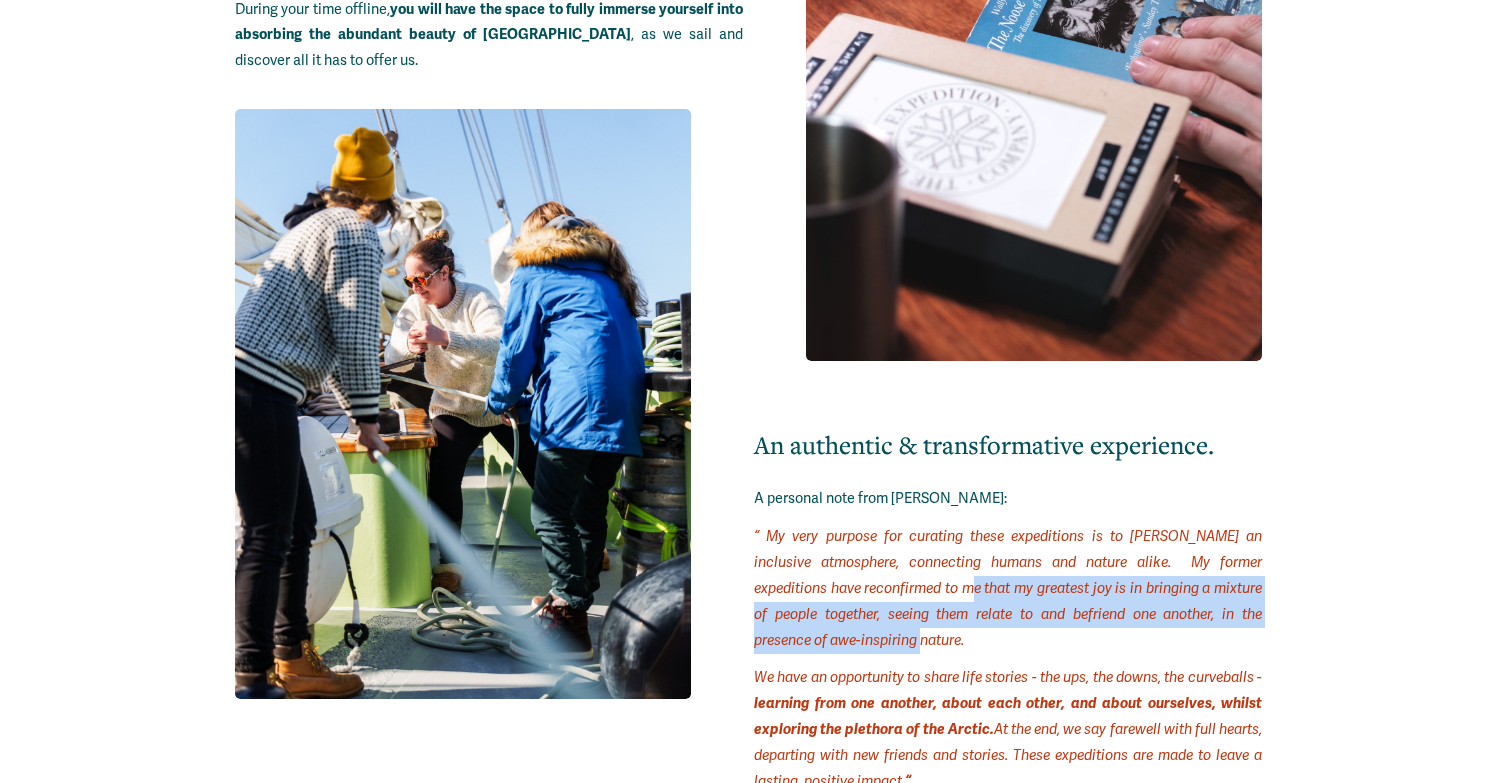 drag, startPoint x: 943, startPoint y: 540, endPoint x: 940, endPoint y: 582, distance: 42.107006 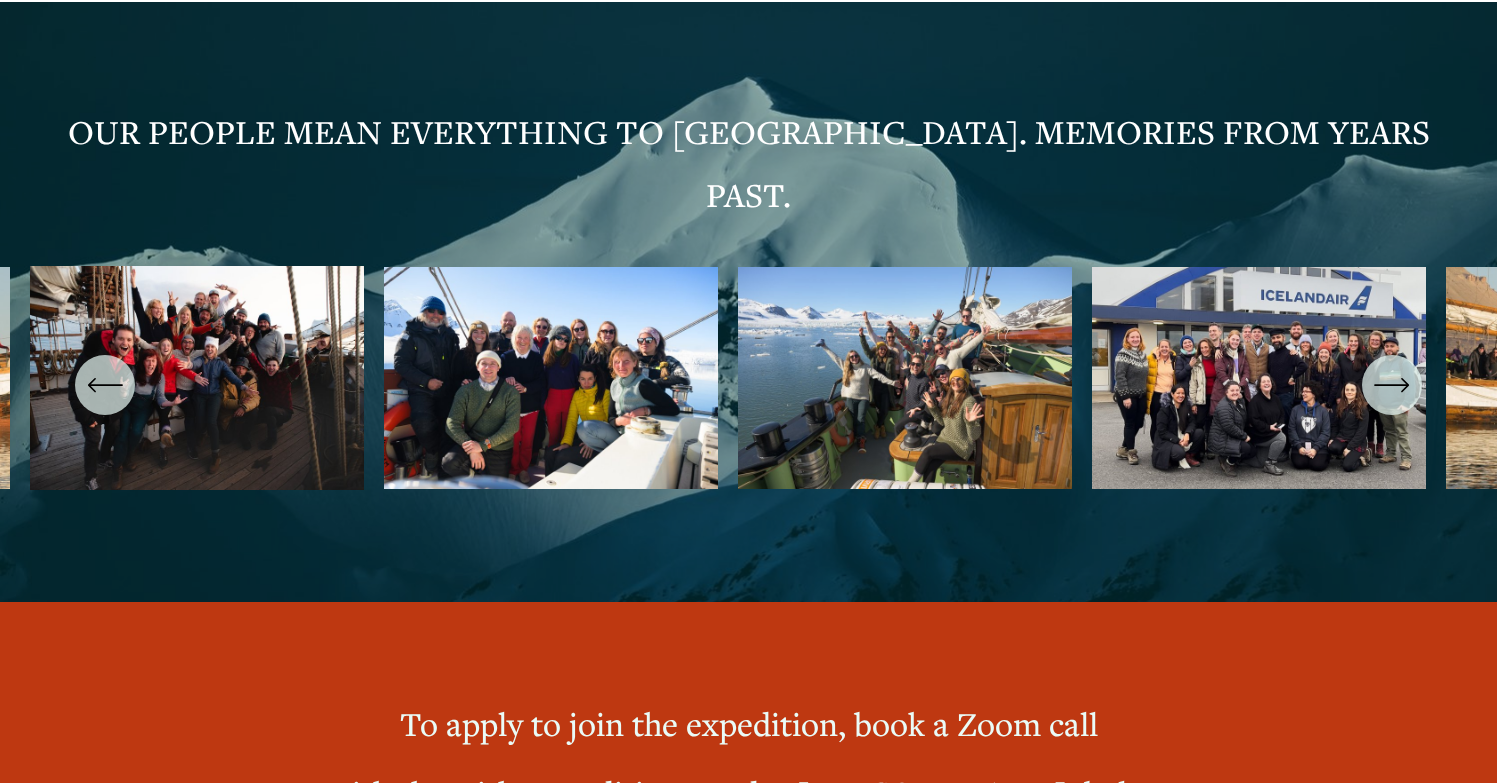scroll, scrollTop: 9729, scrollLeft: 0, axis: vertical 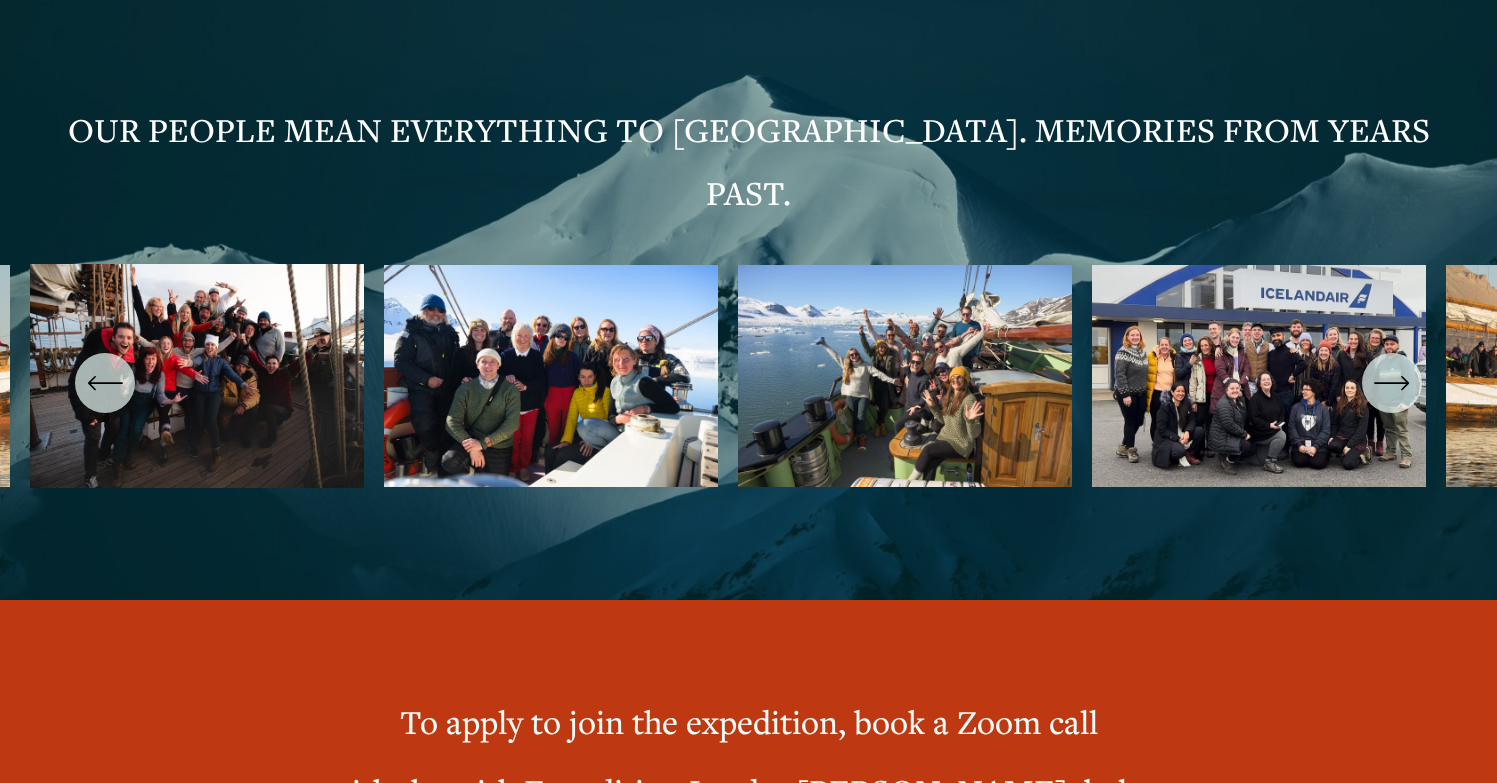 click 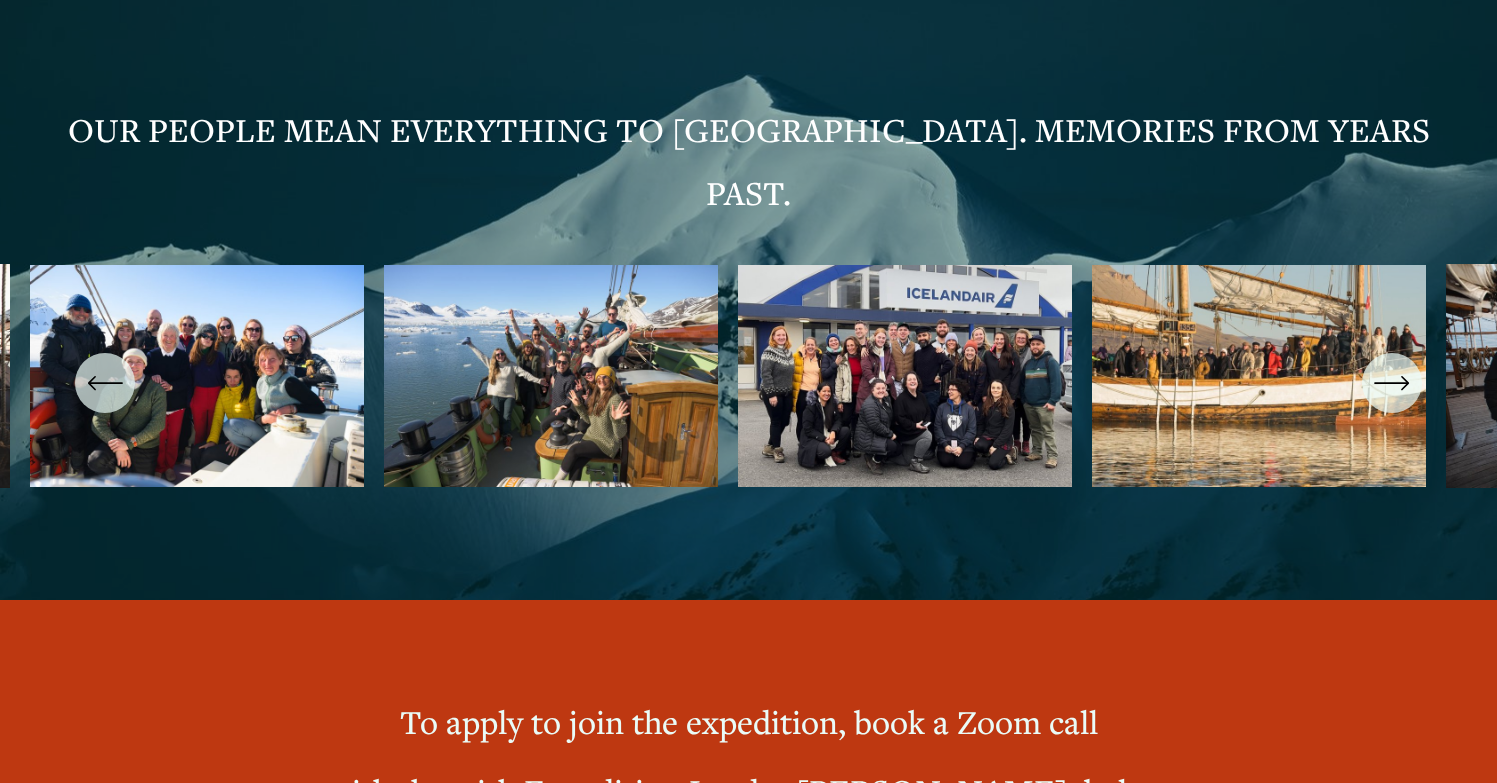 click 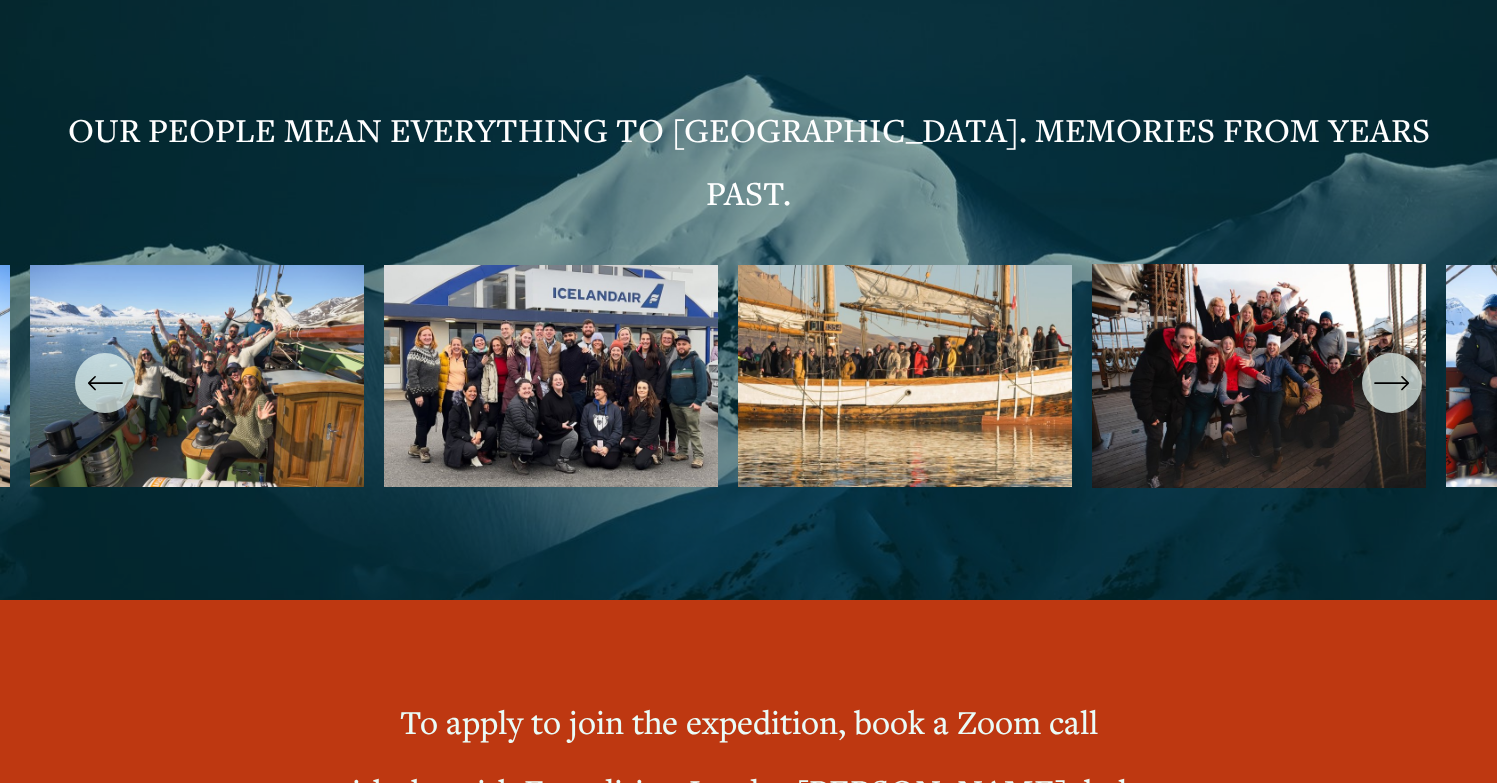 click 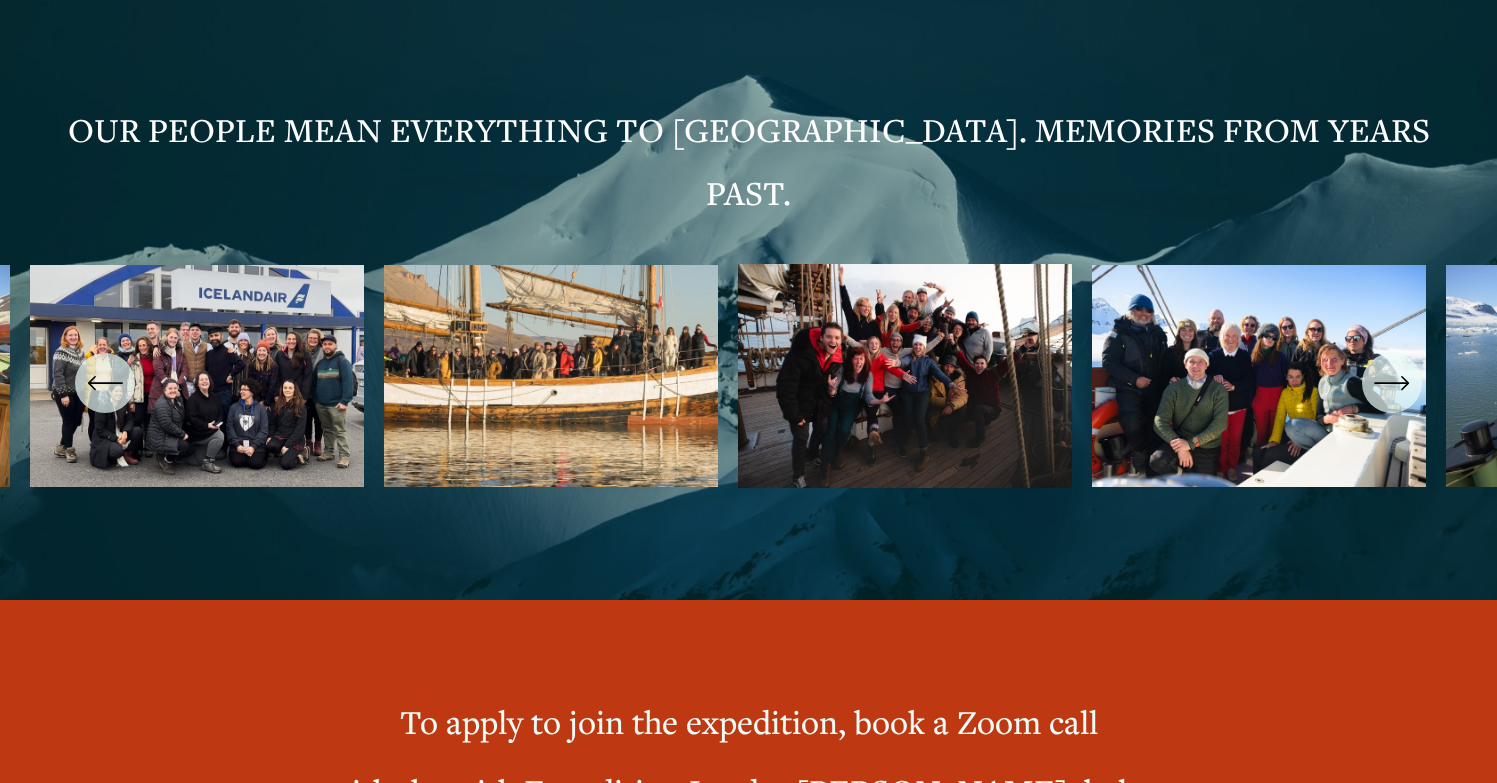 click 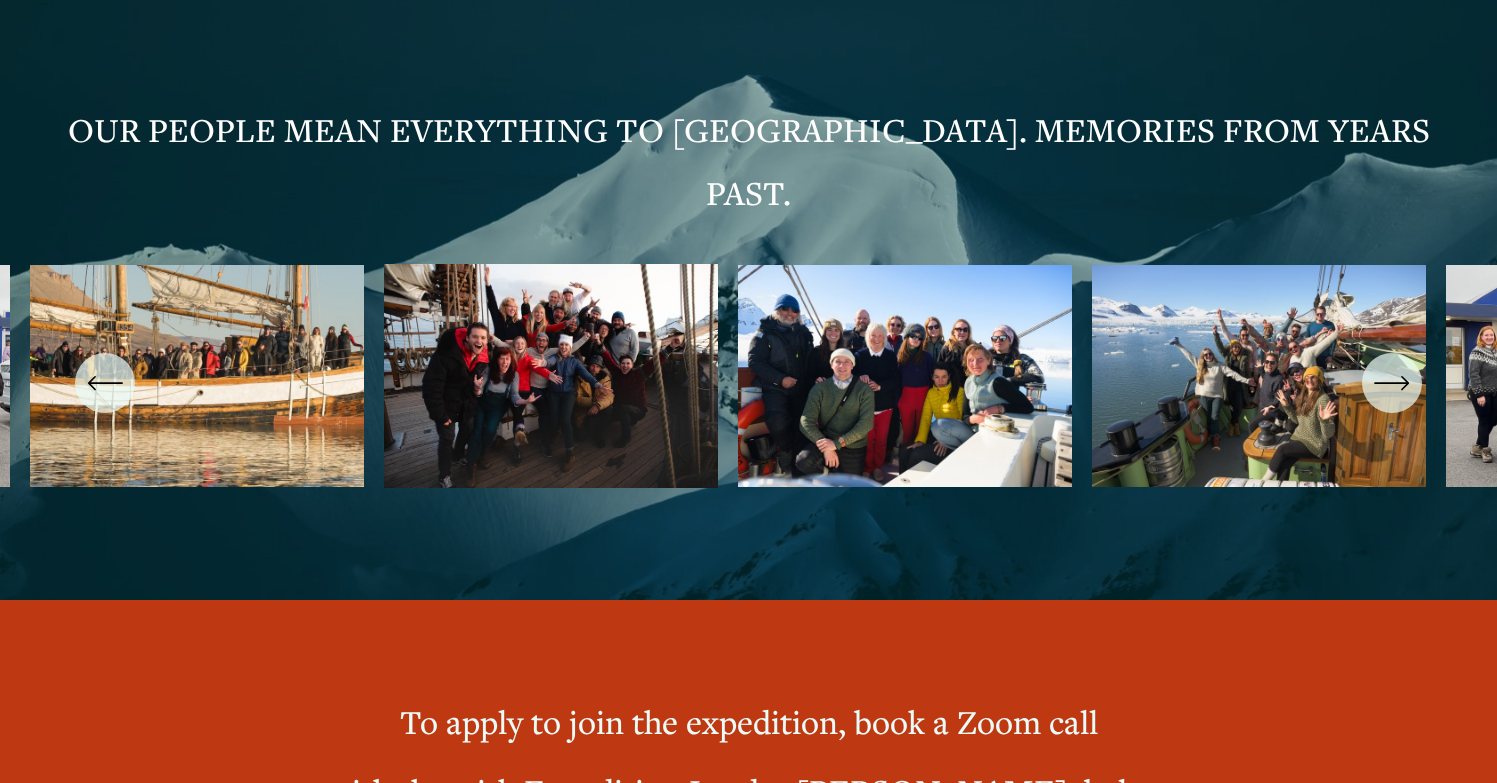 click at bounding box center [748, 382] 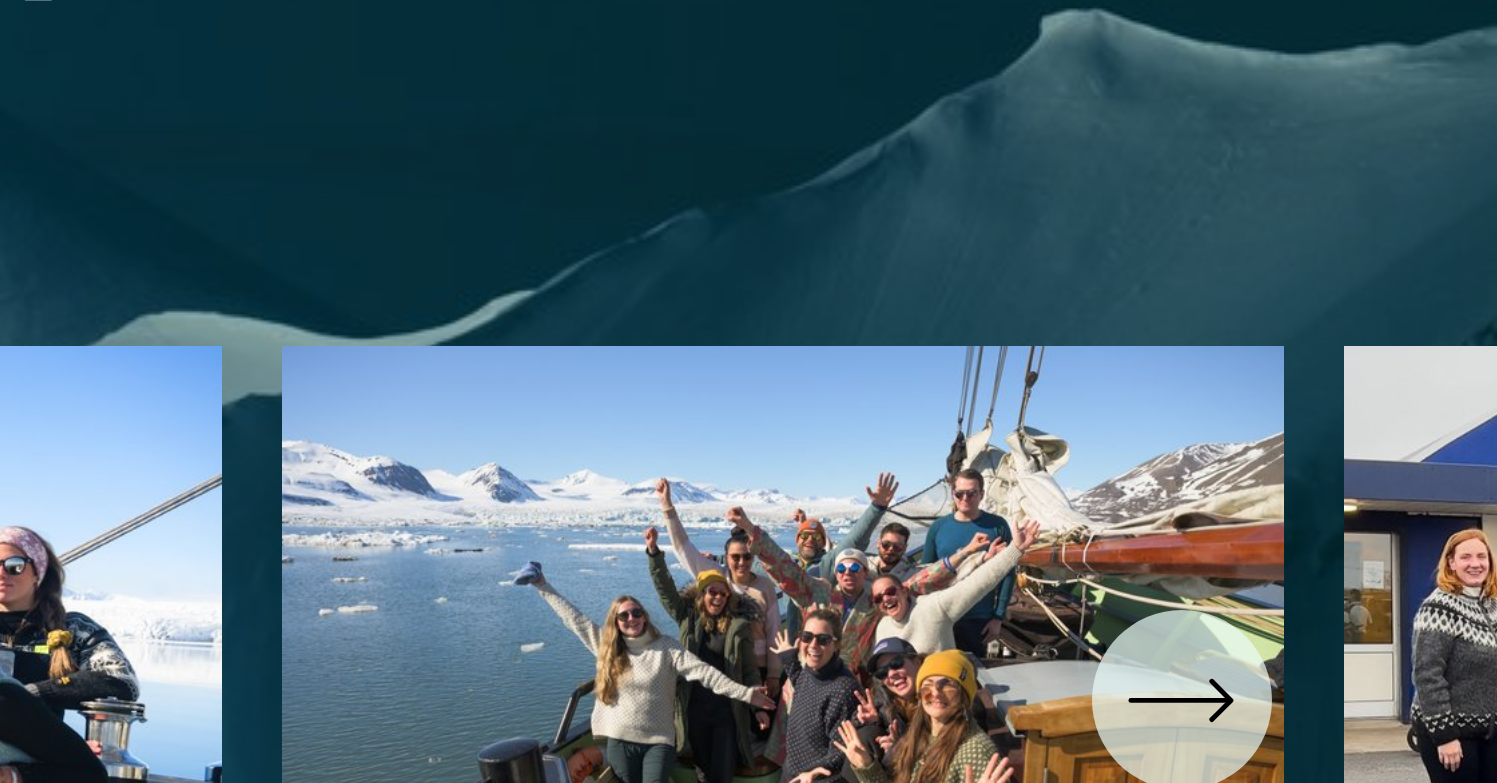 click 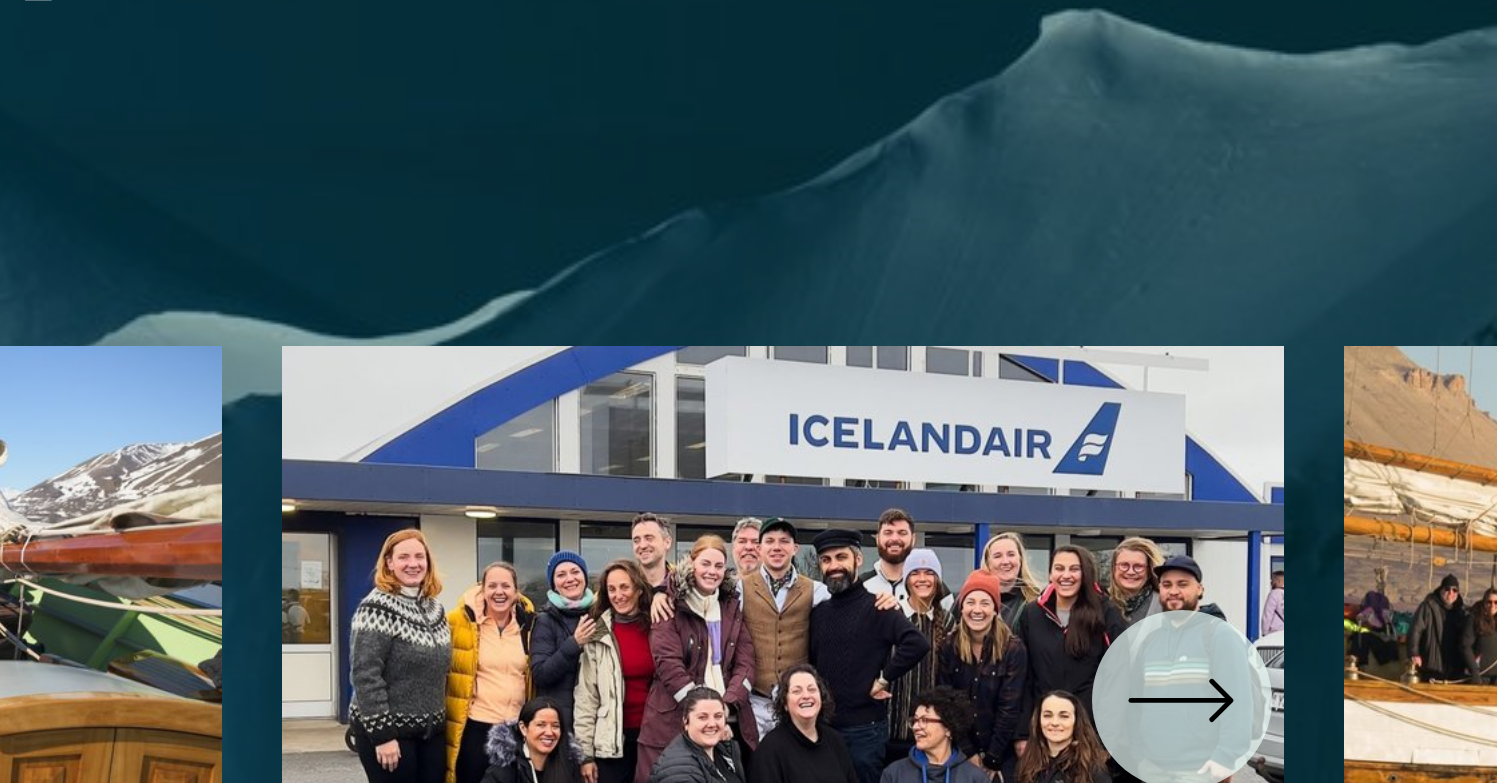 click 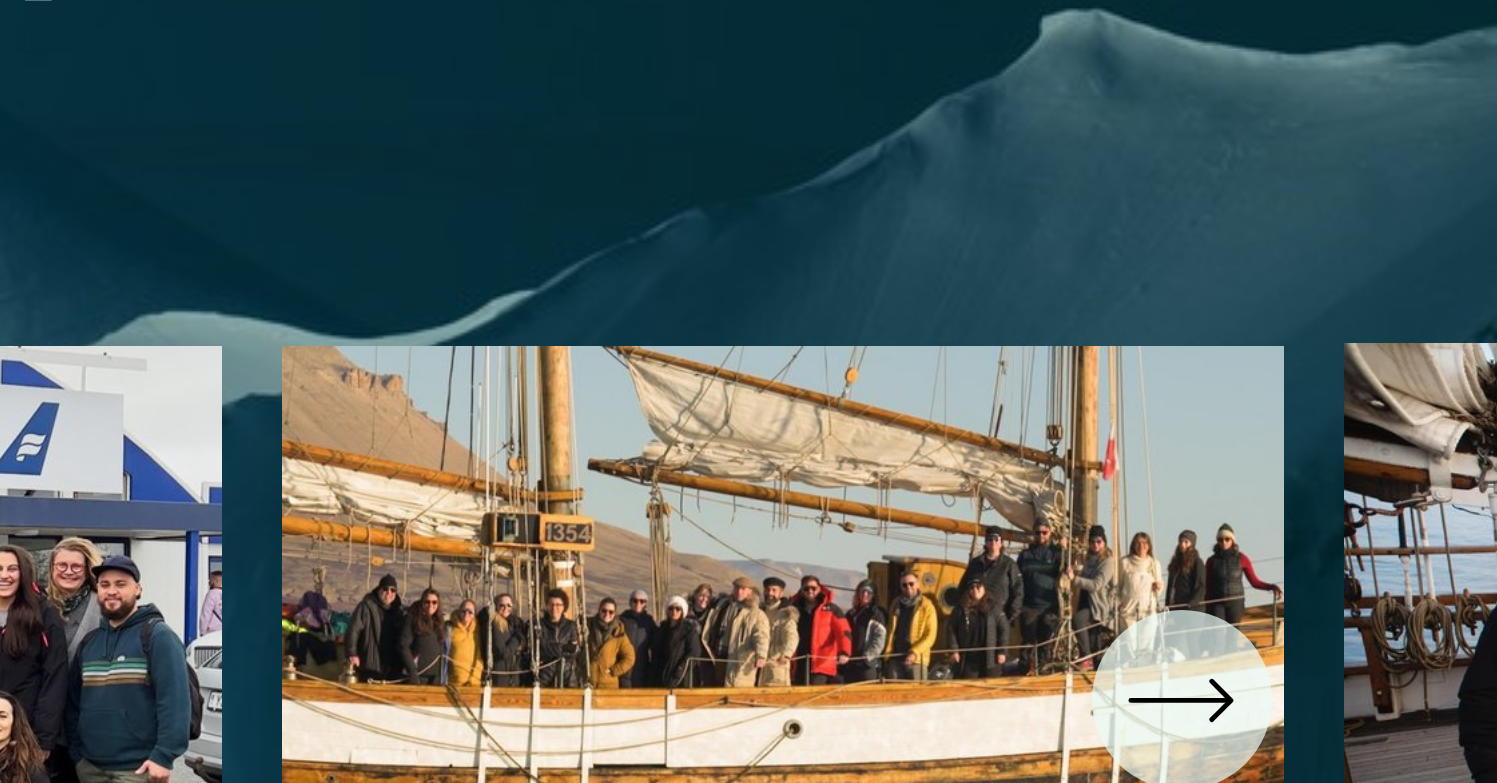 click 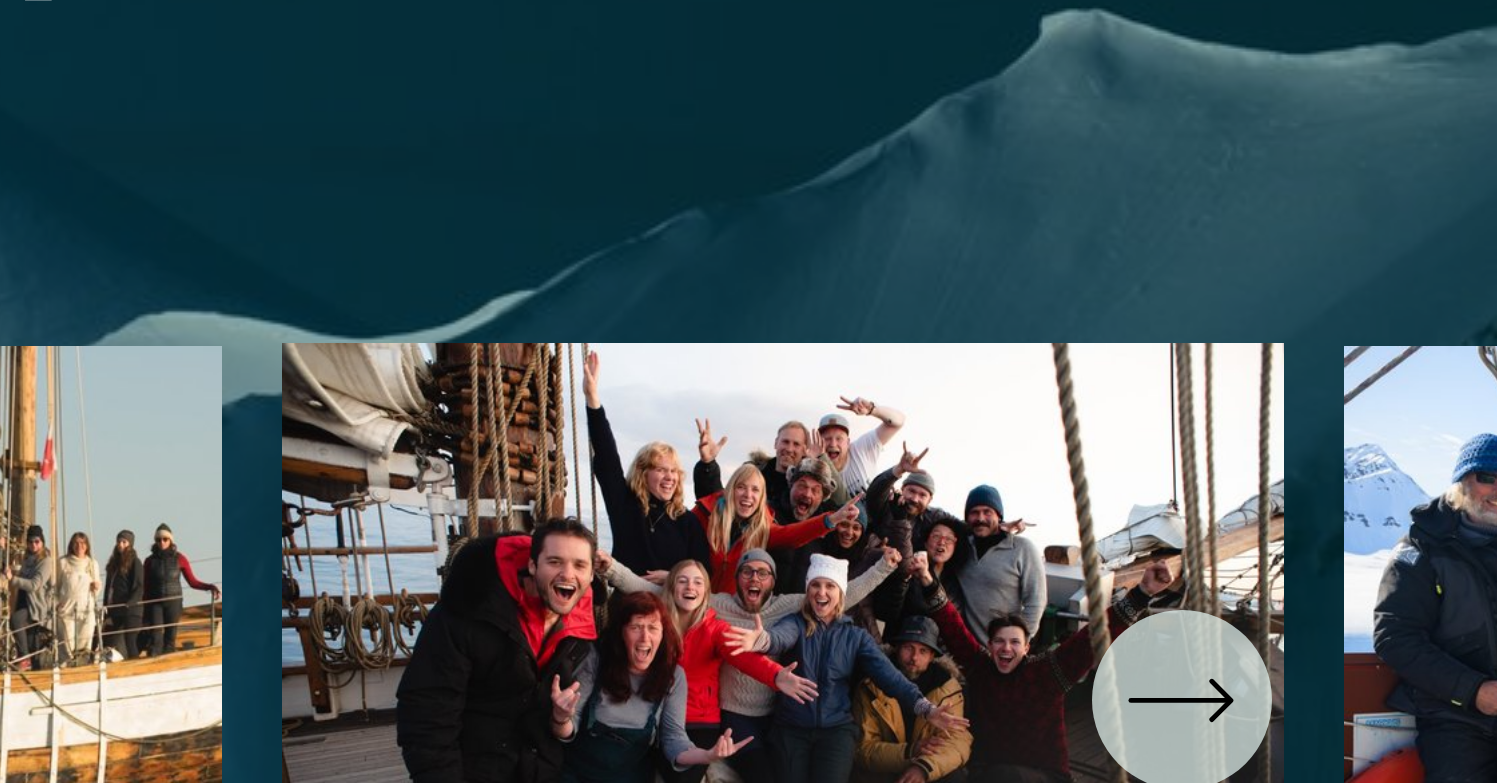 click 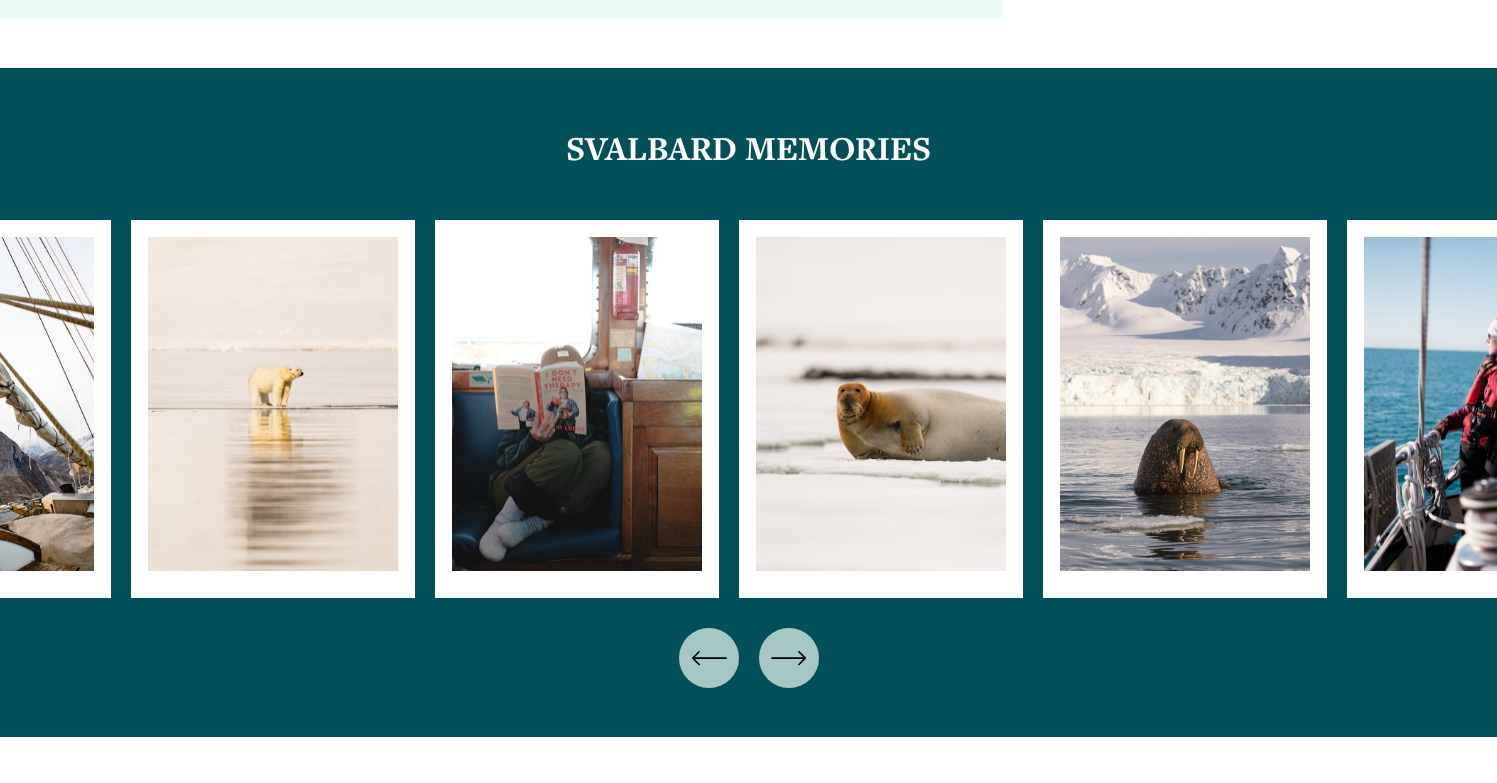scroll, scrollTop: 13864, scrollLeft: 0, axis: vertical 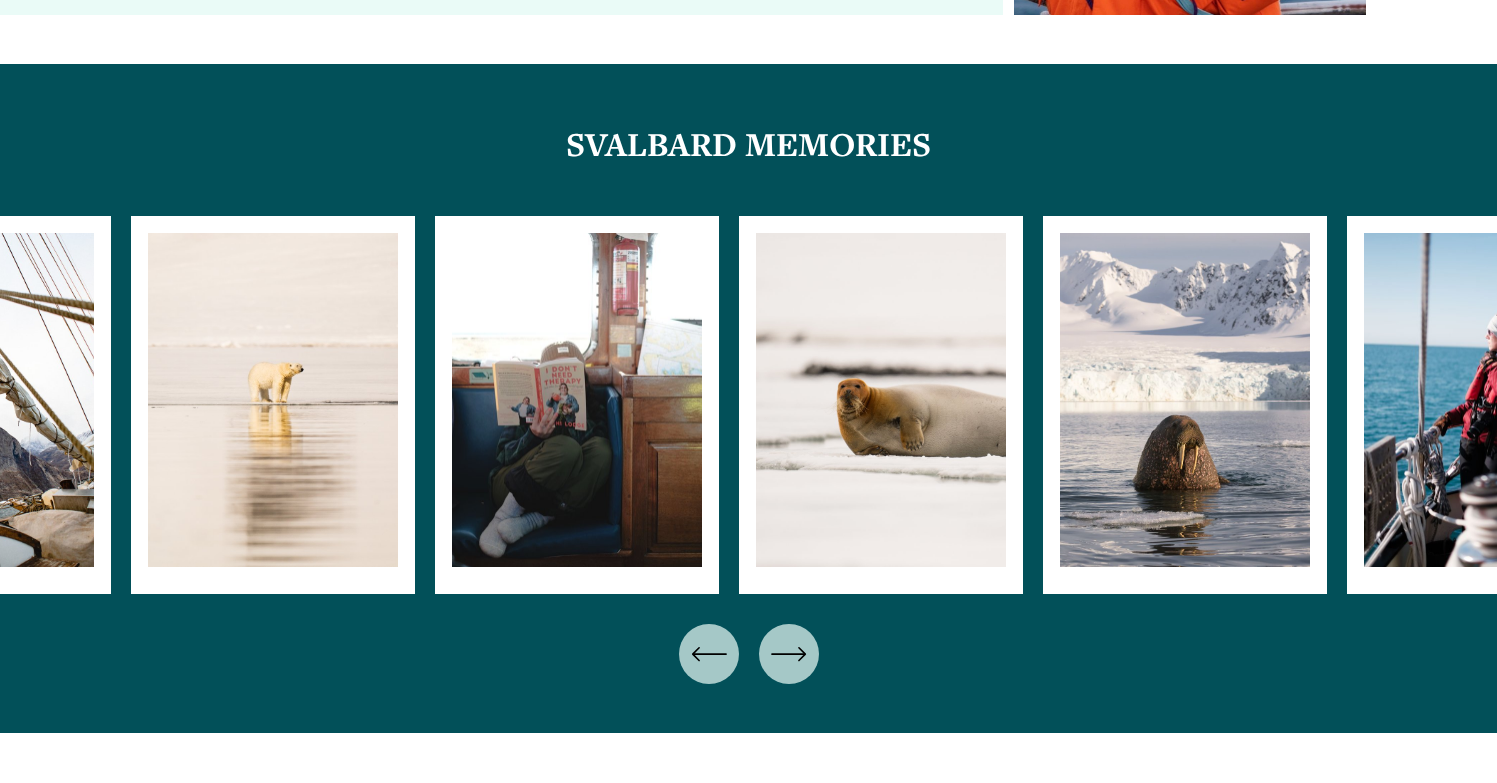 click 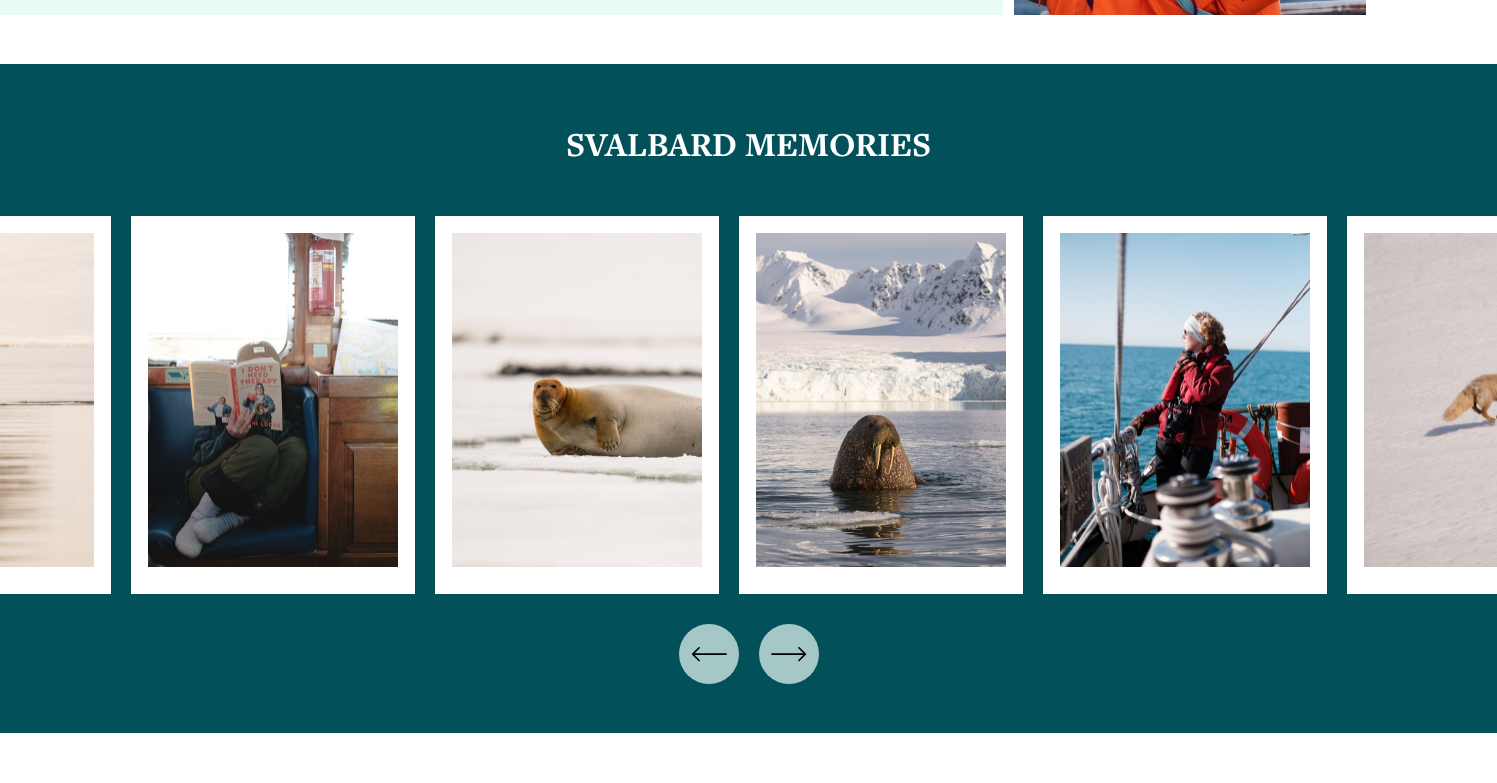 click 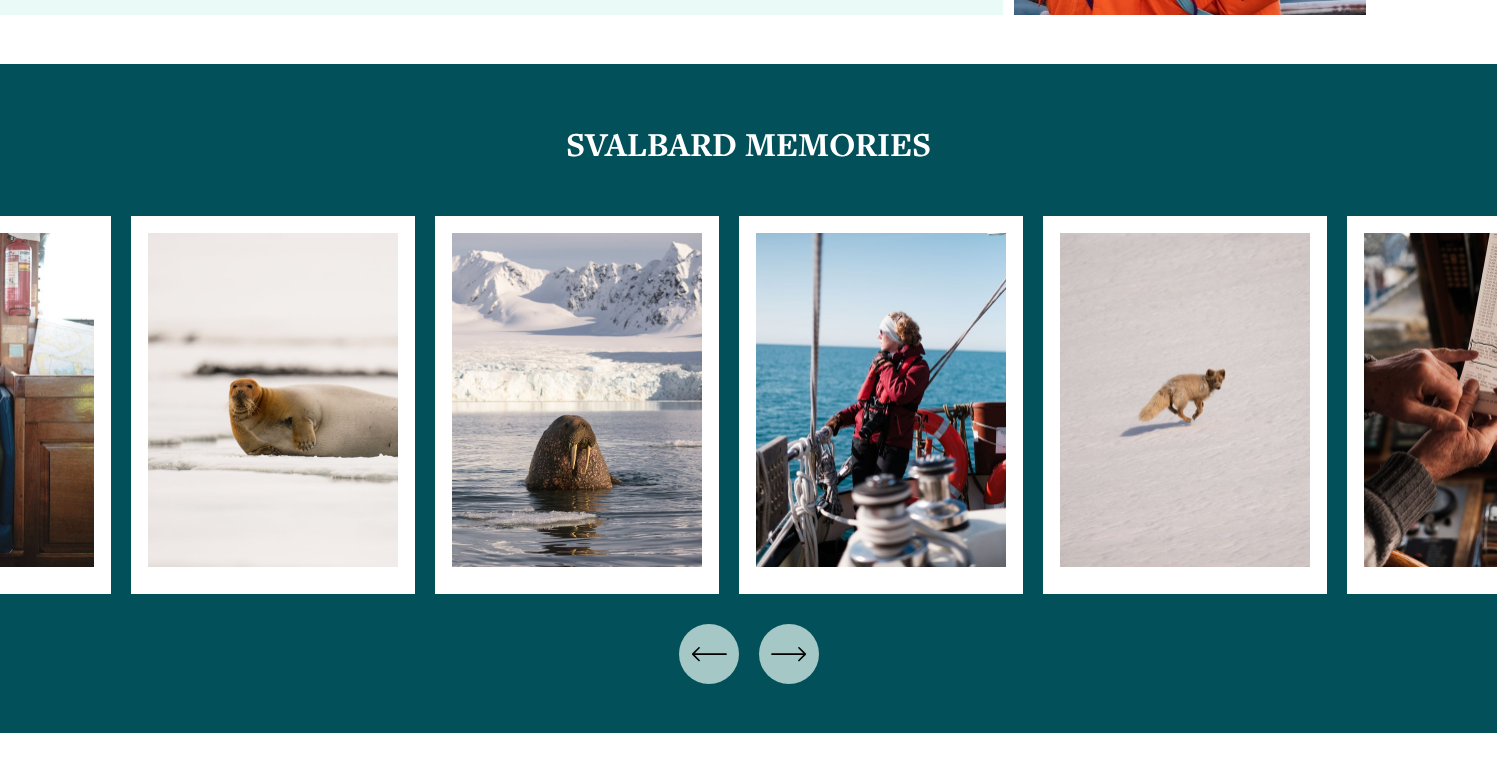 click 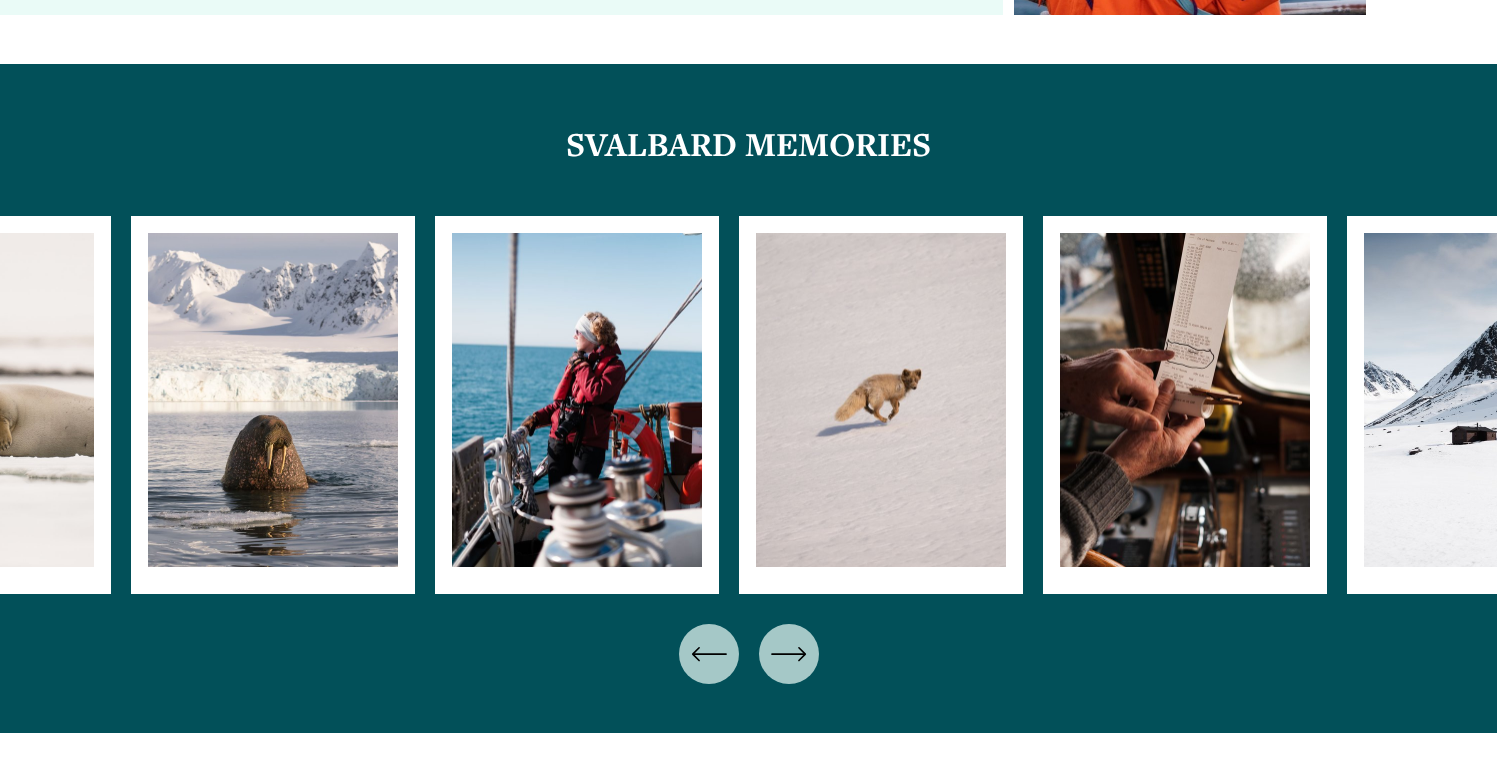 click 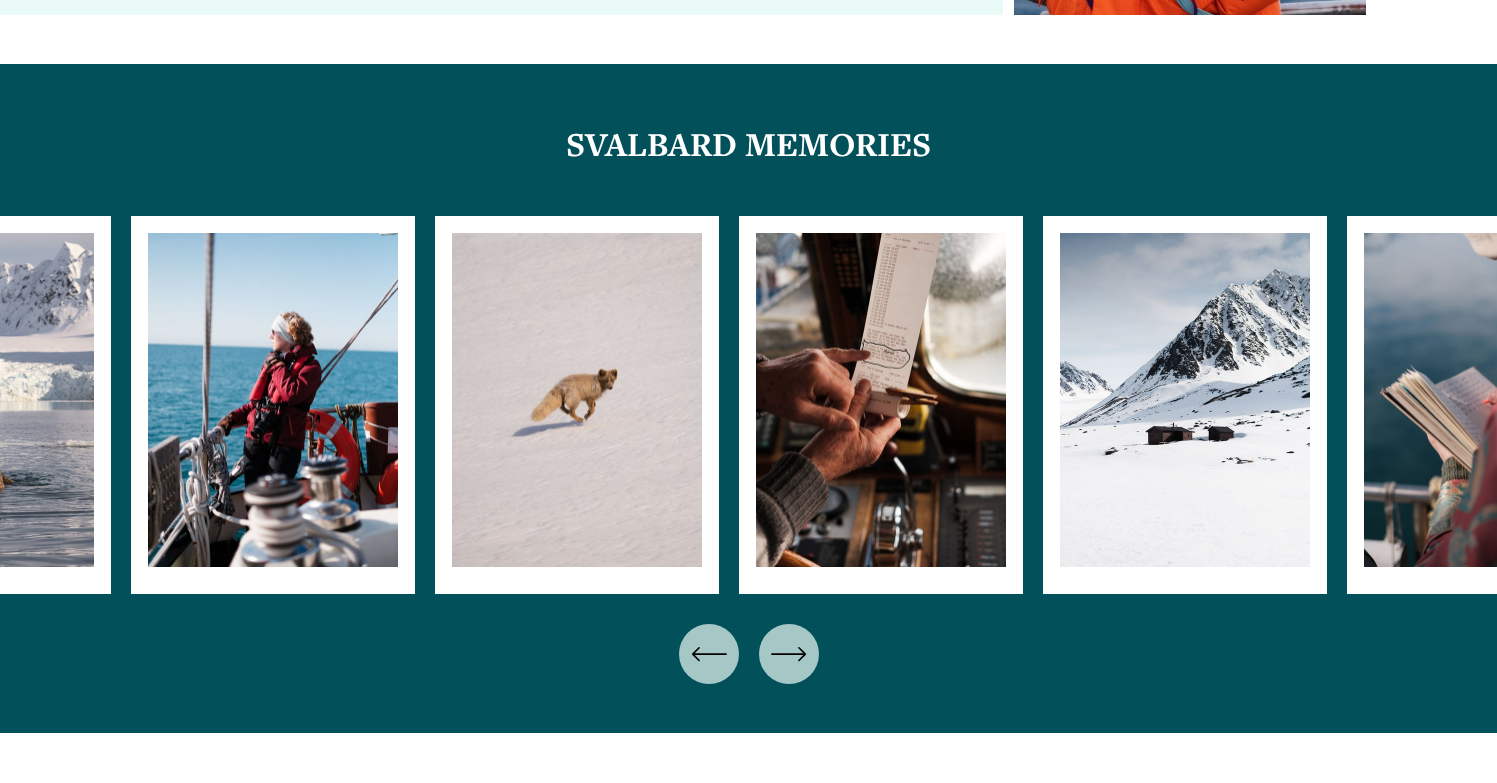 click 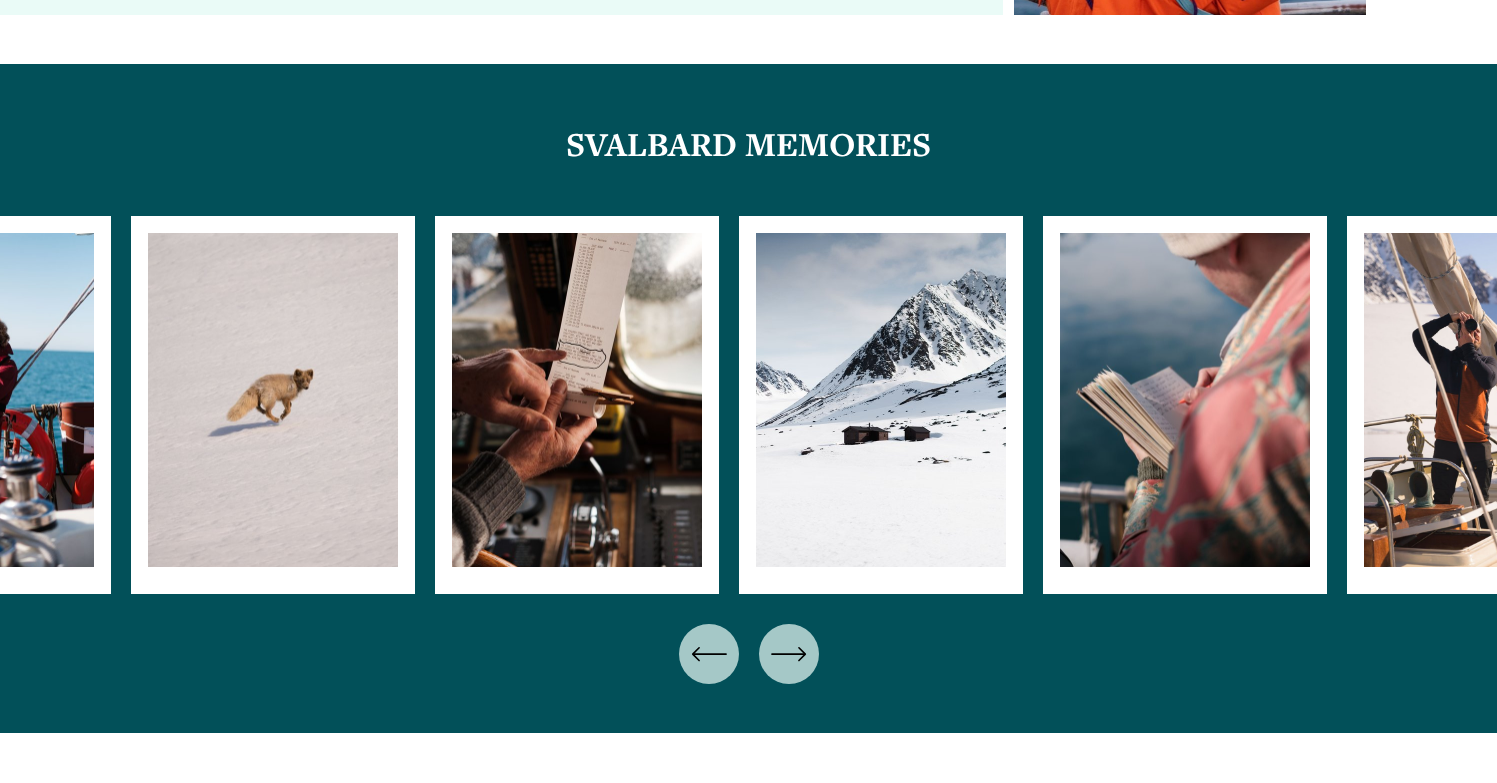 click 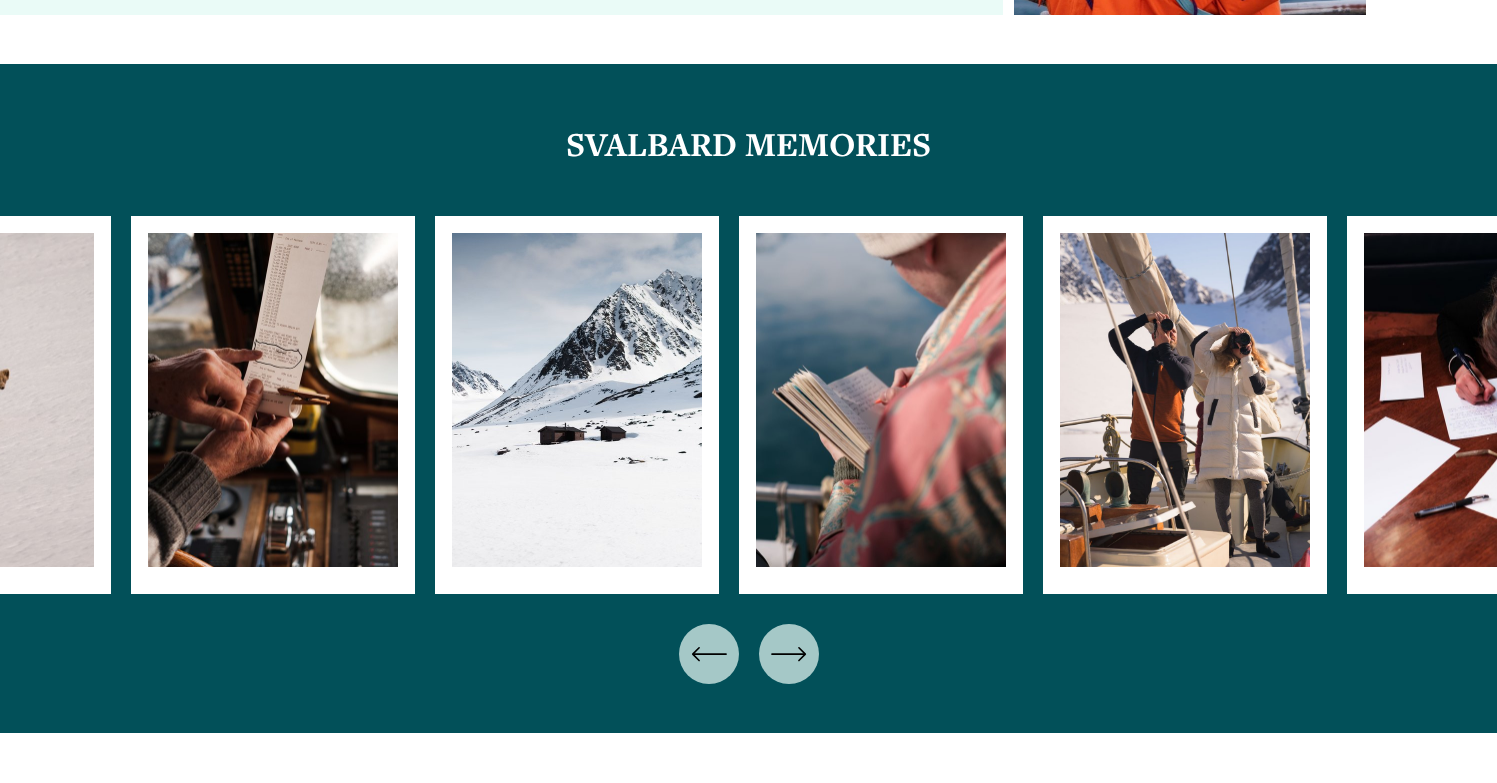 click 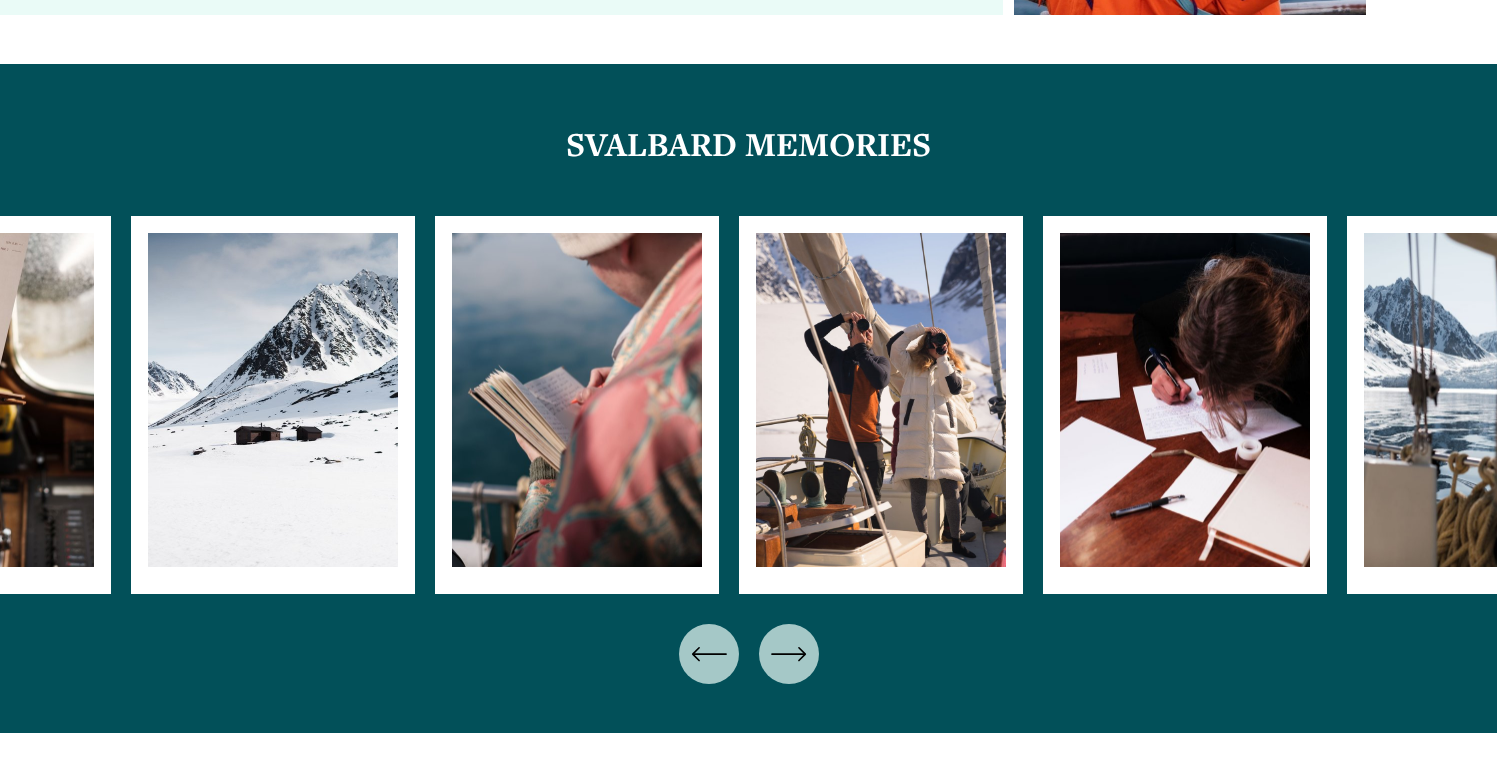 click 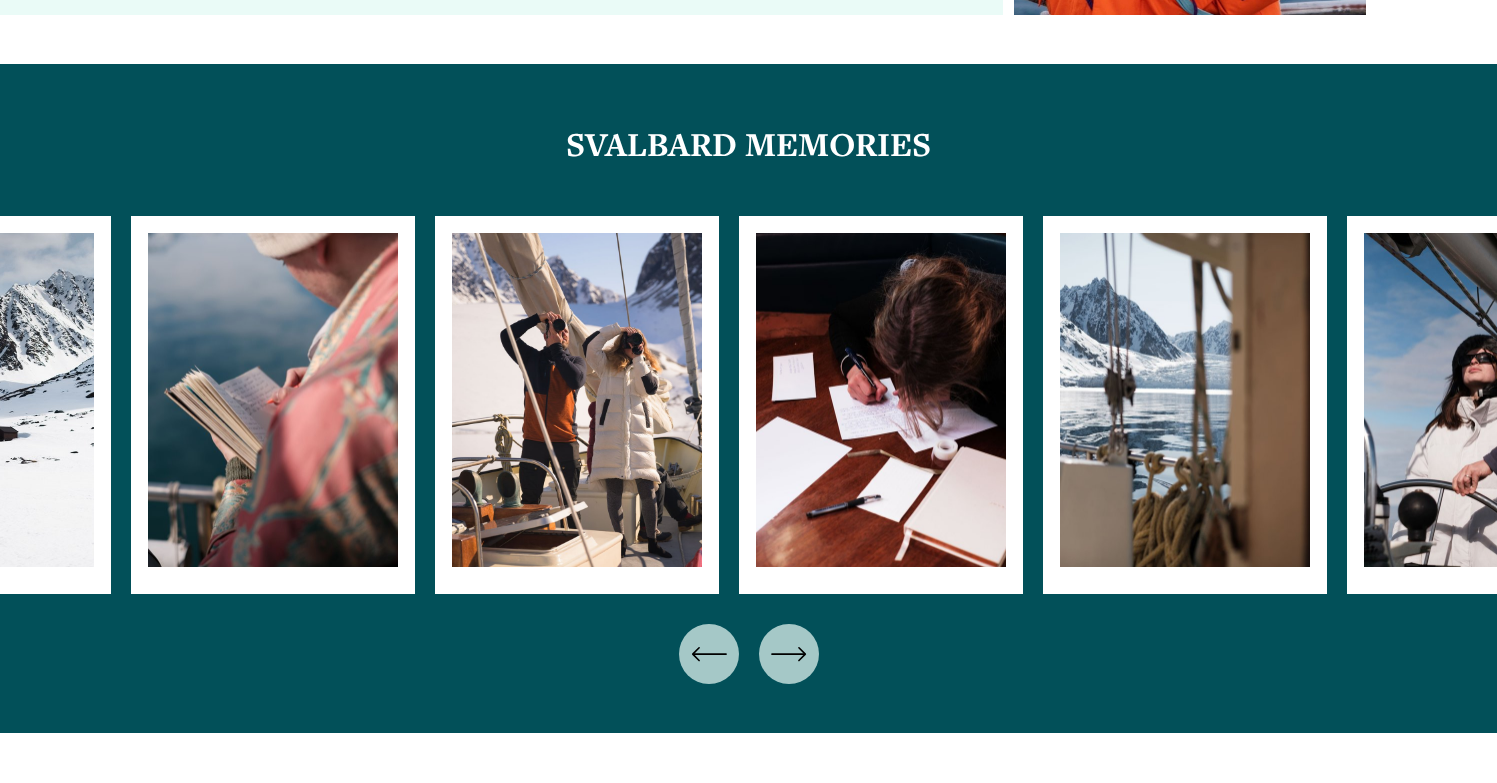 click 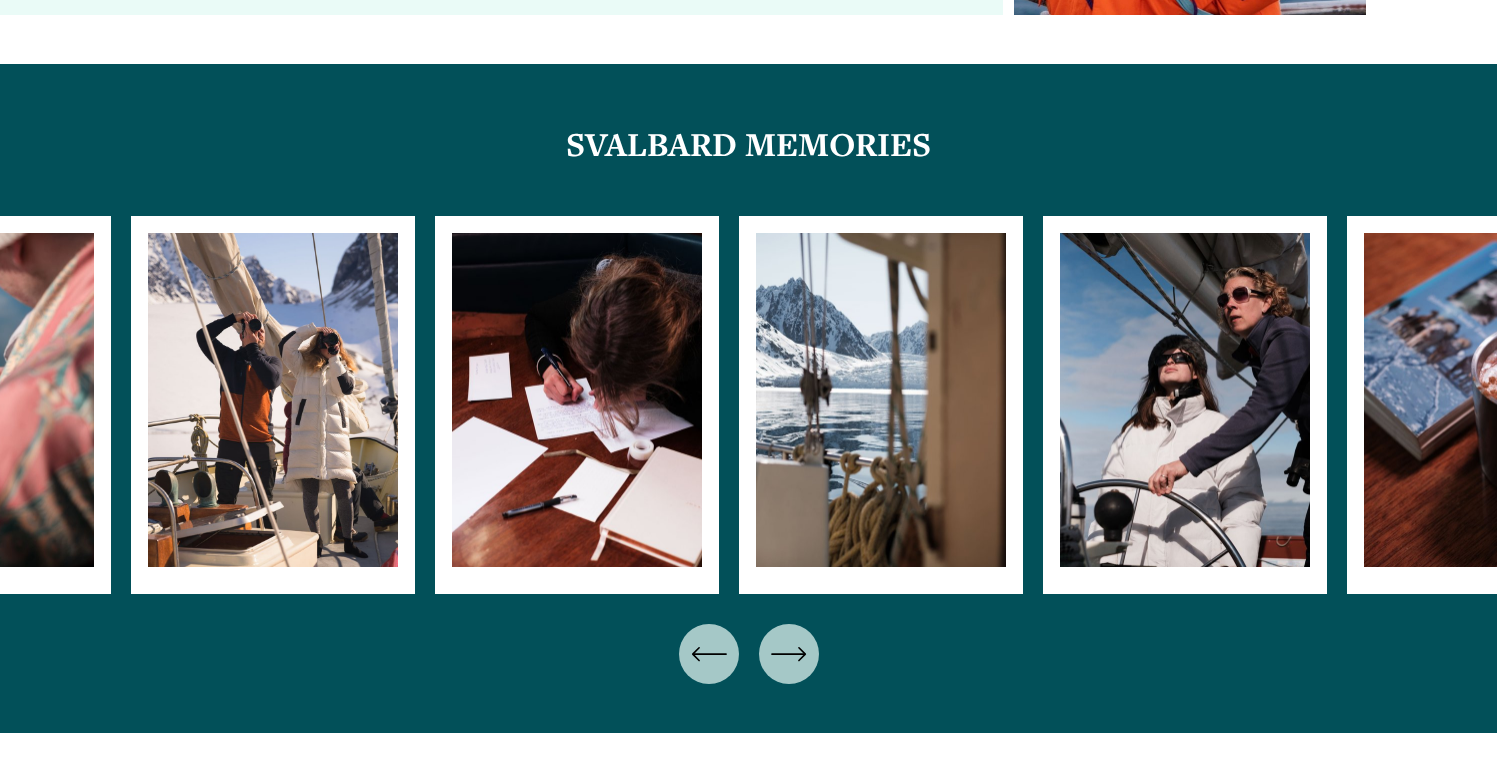 click 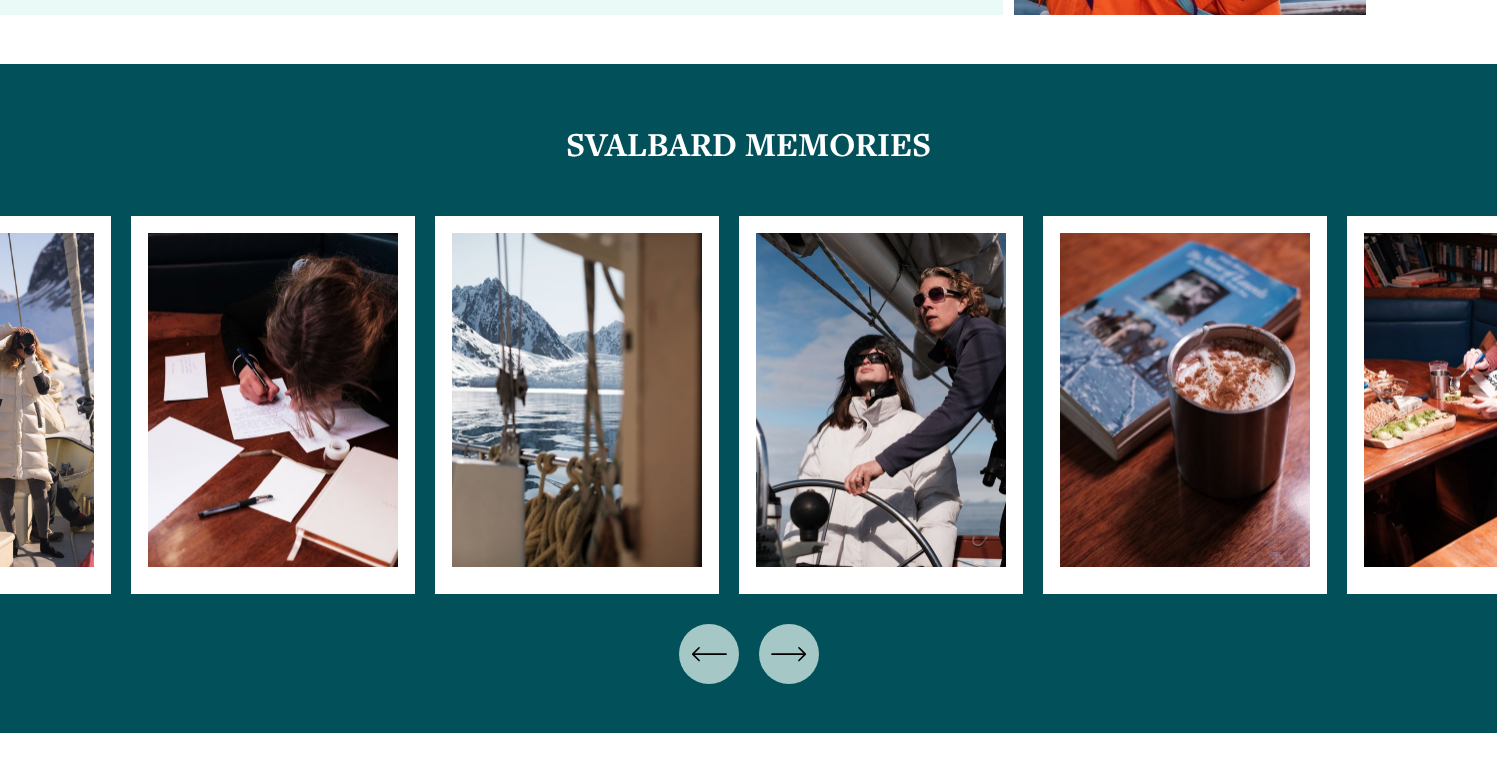 click 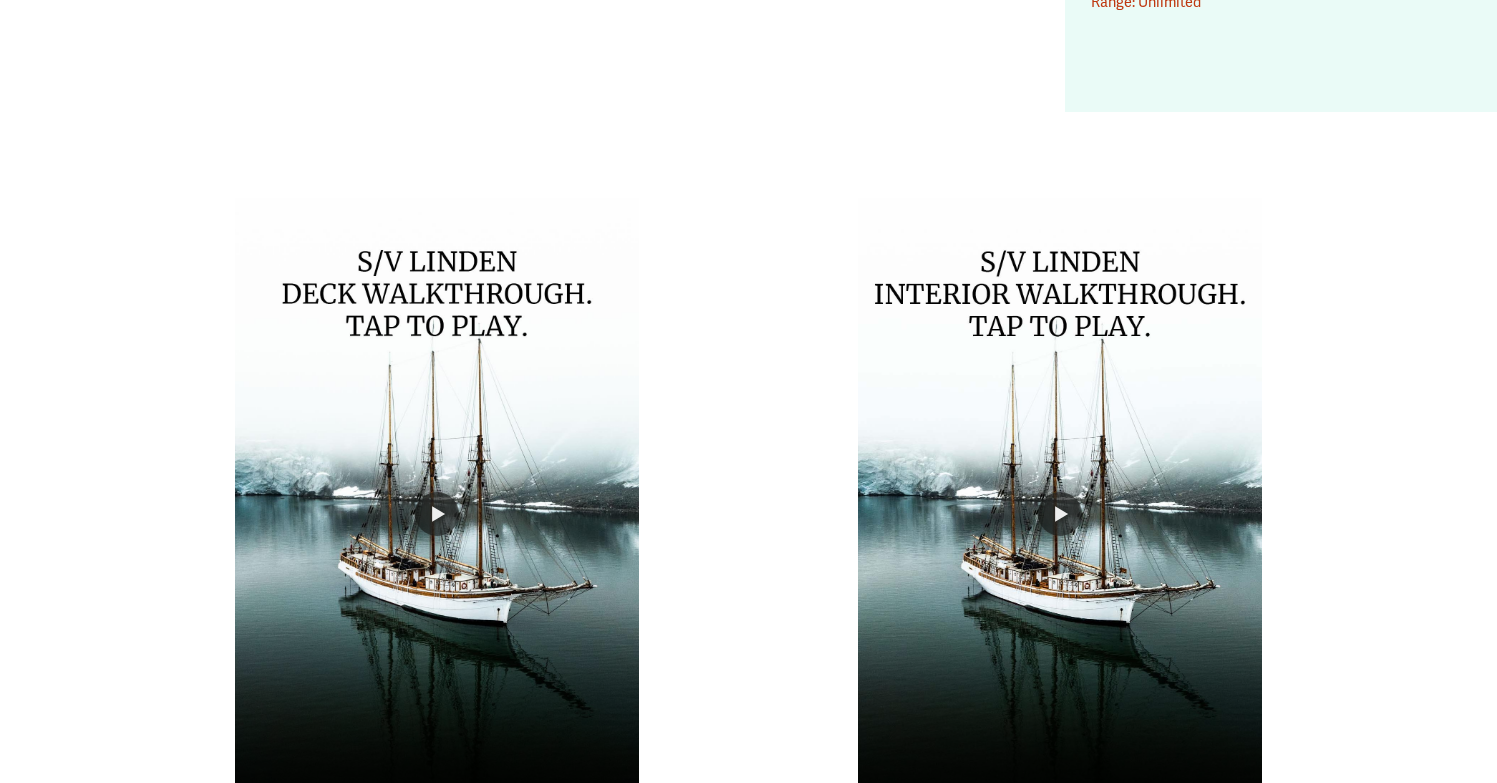 scroll, scrollTop: 15503, scrollLeft: 0, axis: vertical 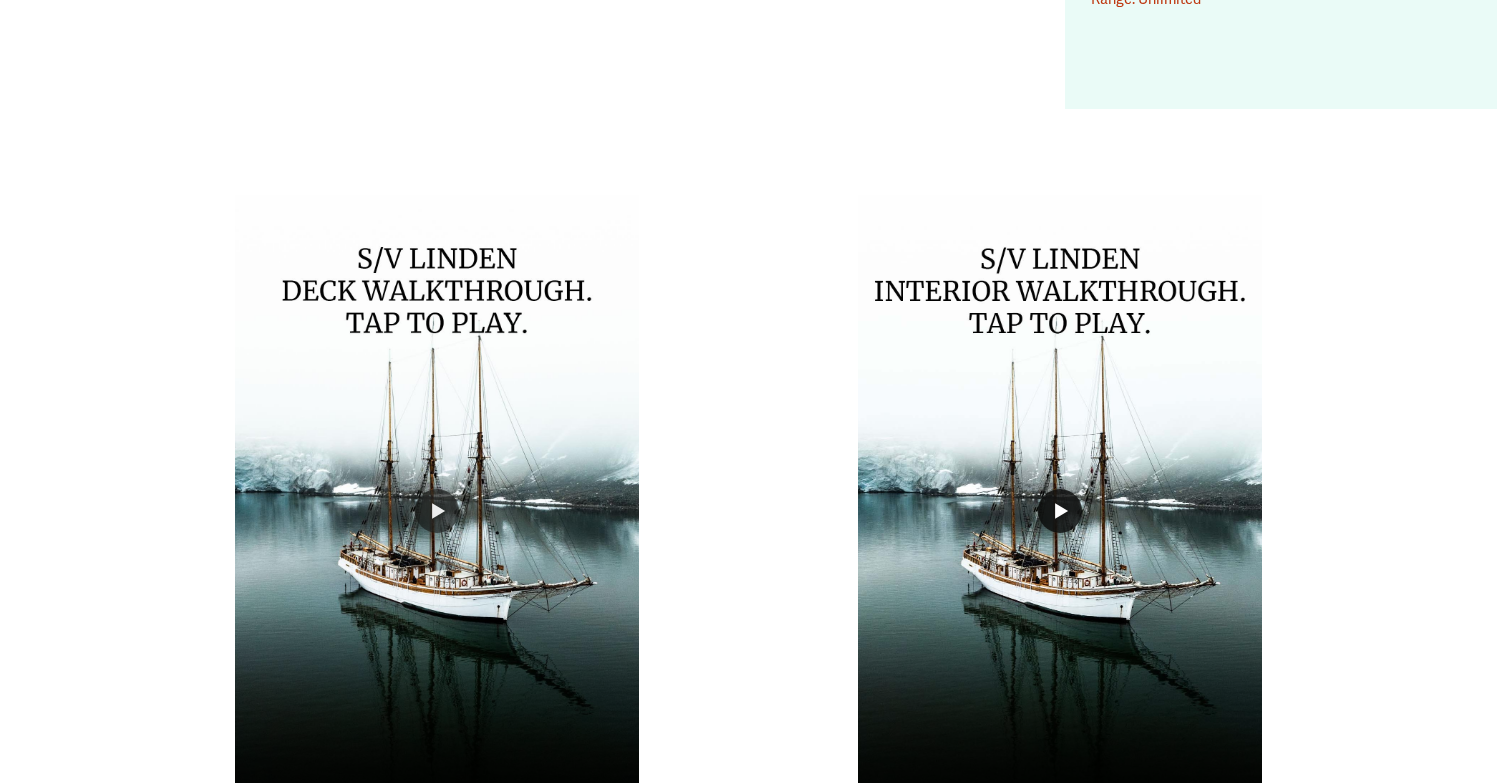 click on "Play" at bounding box center [1060, 511] 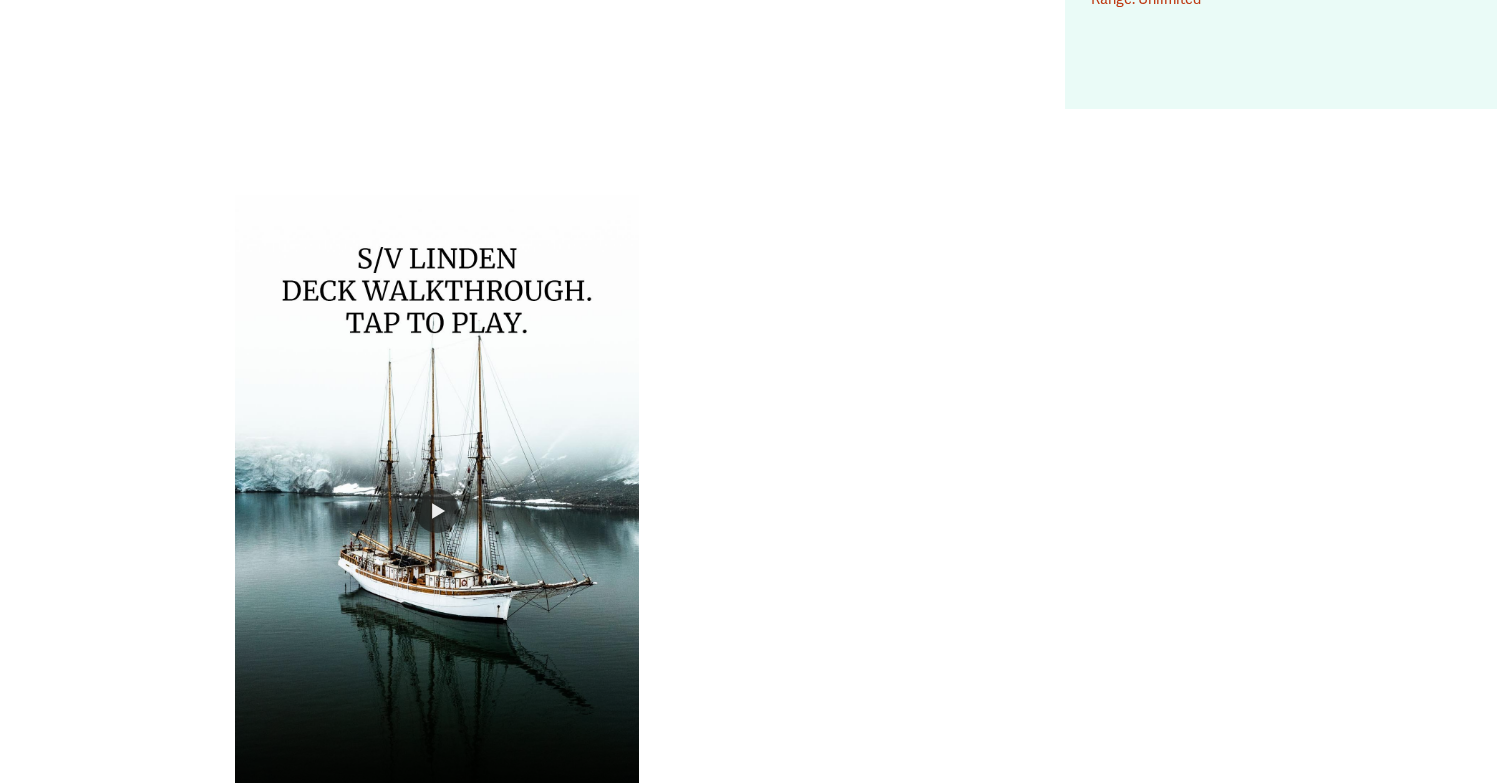 type on "***" 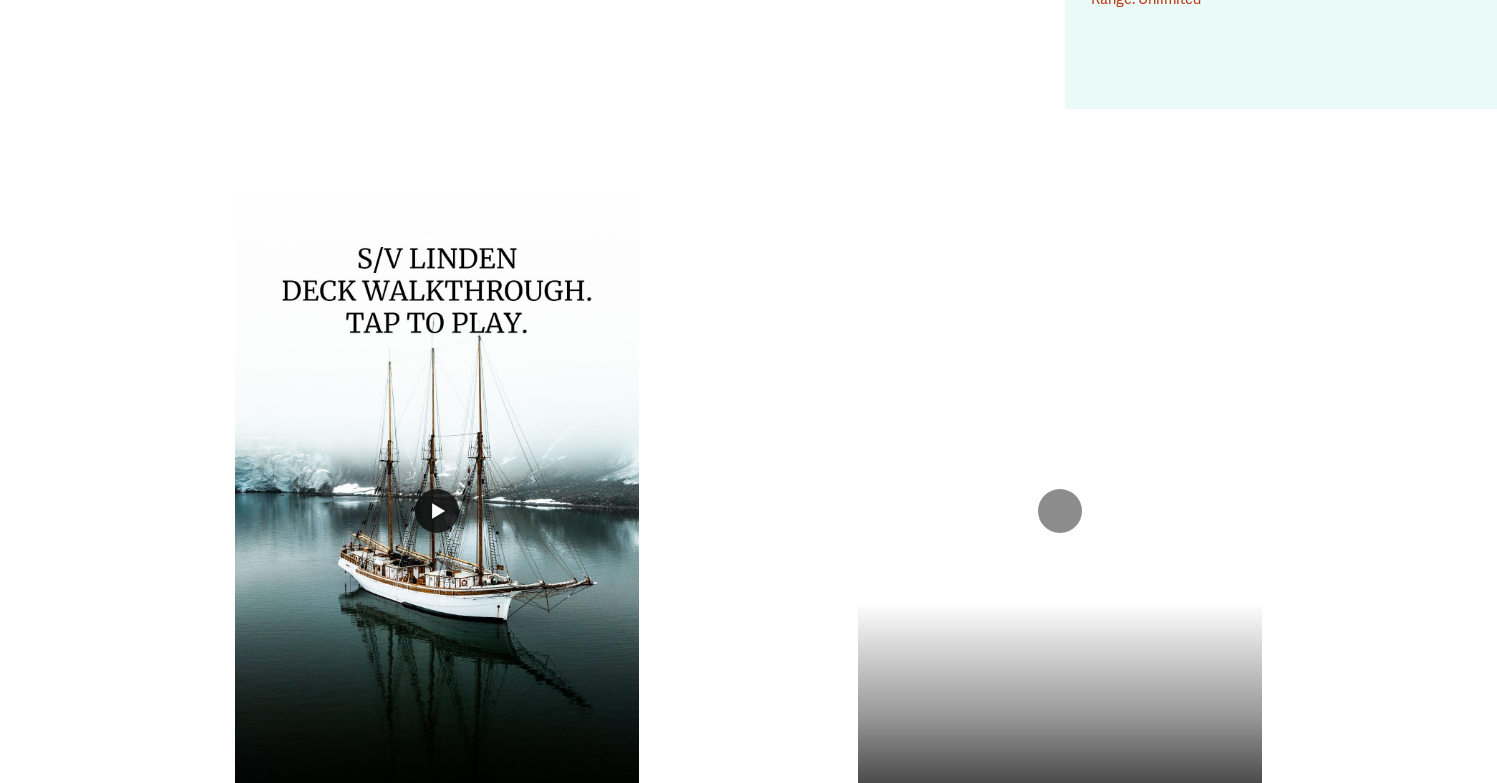 click on "Play" at bounding box center (437, 511) 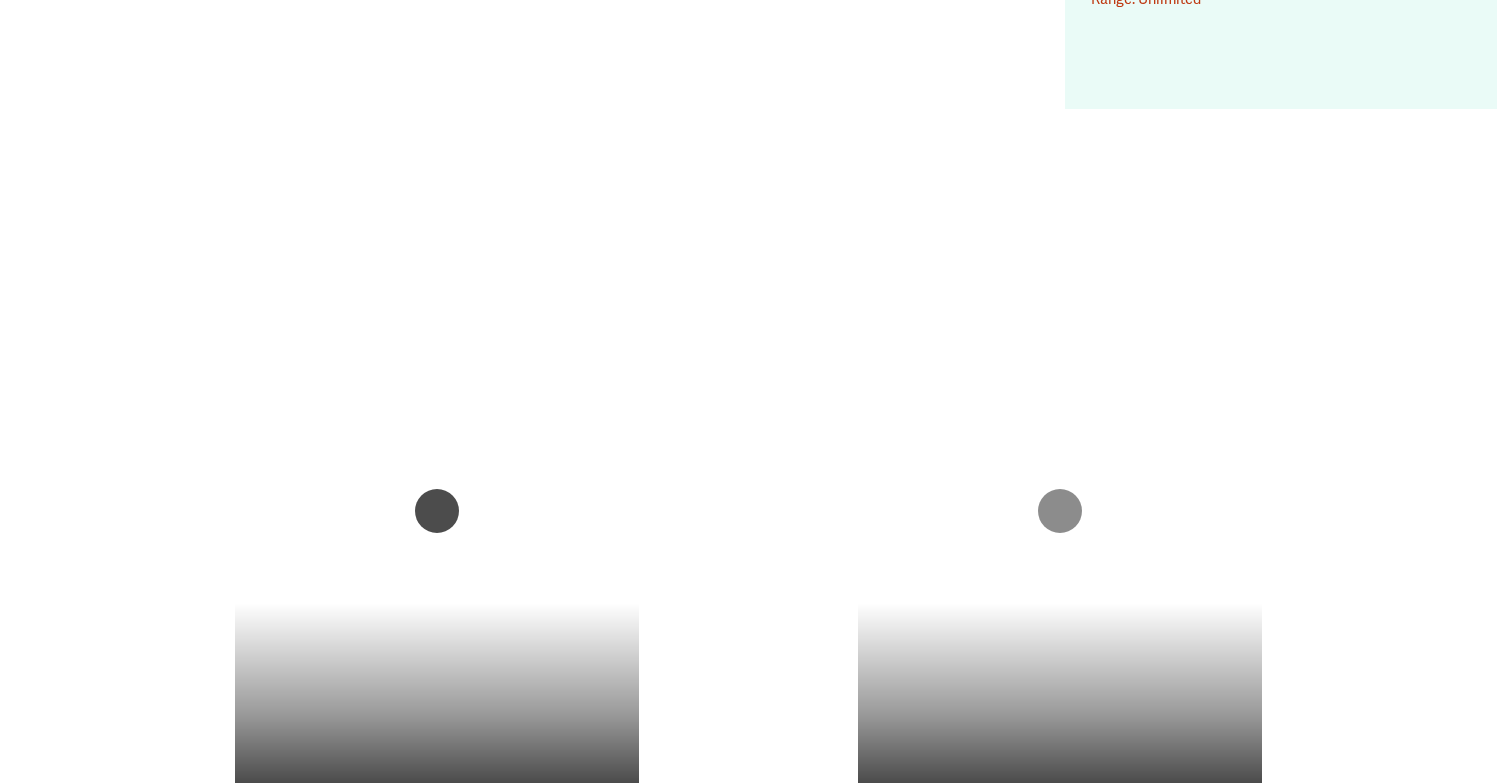 click on "Play" at bounding box center [437, 511] 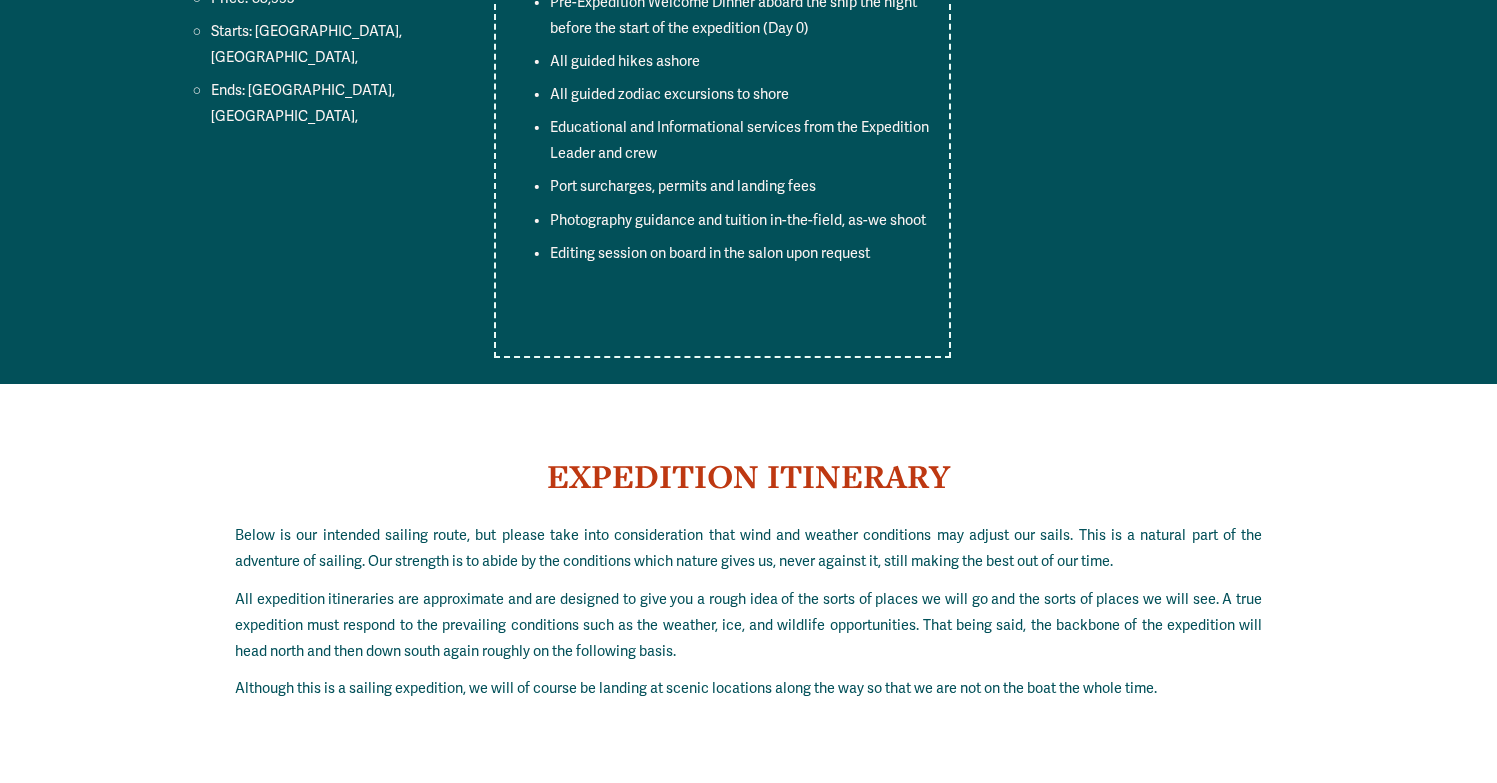 scroll, scrollTop: 17048, scrollLeft: 0, axis: vertical 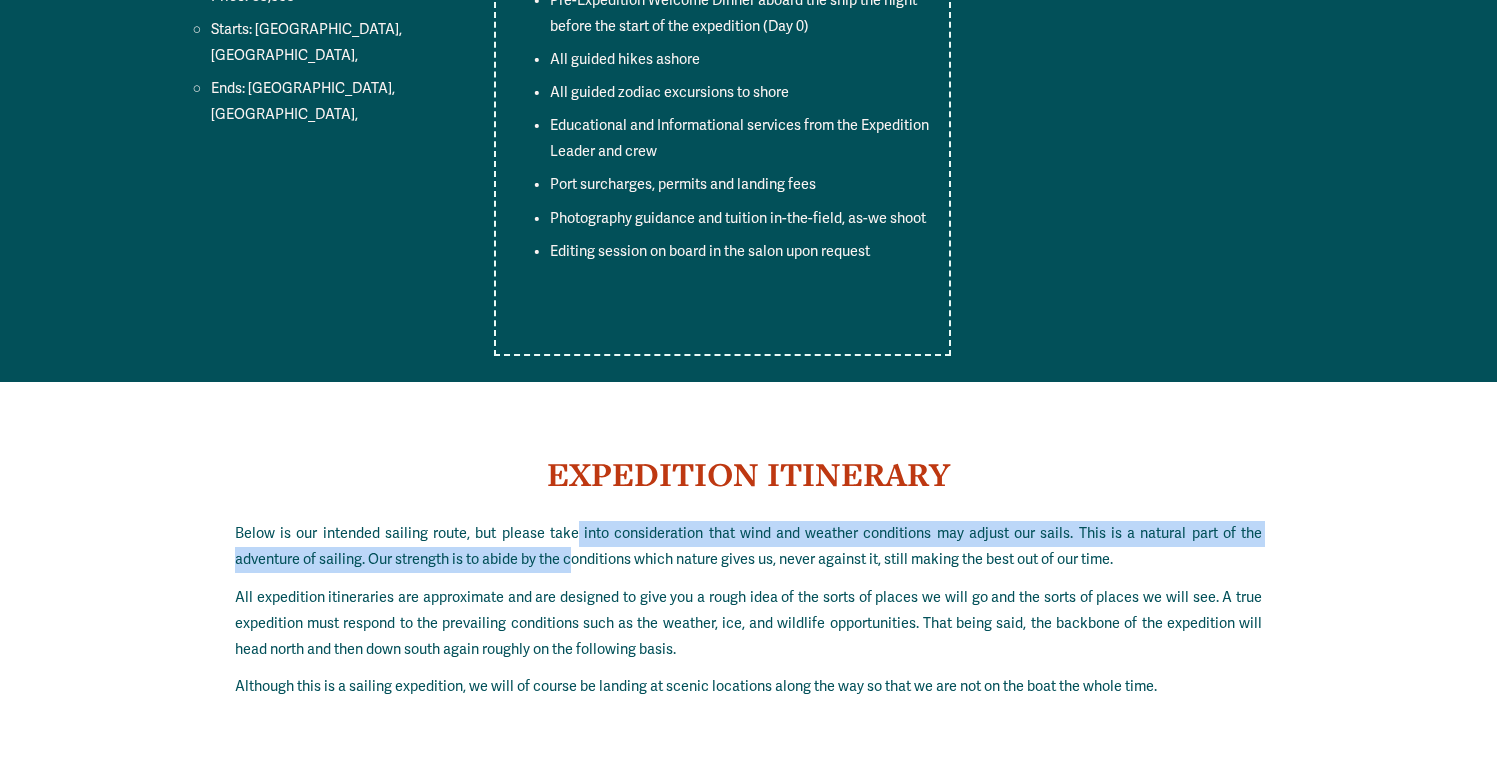 drag, startPoint x: 579, startPoint y: 288, endPoint x: 573, endPoint y: 307, distance: 19.924858 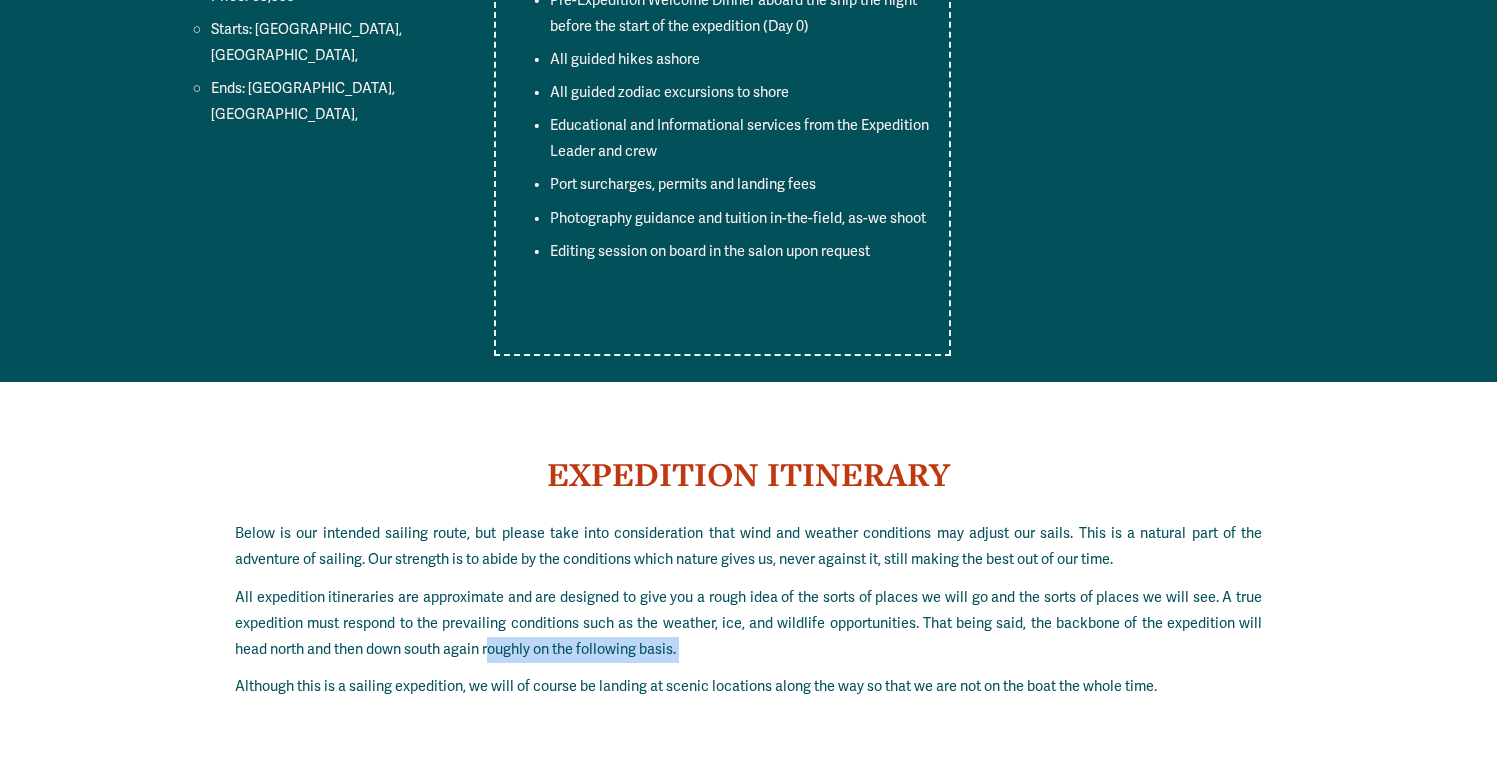 drag, startPoint x: 492, startPoint y: 405, endPoint x: 486, endPoint y: 425, distance: 20.880613 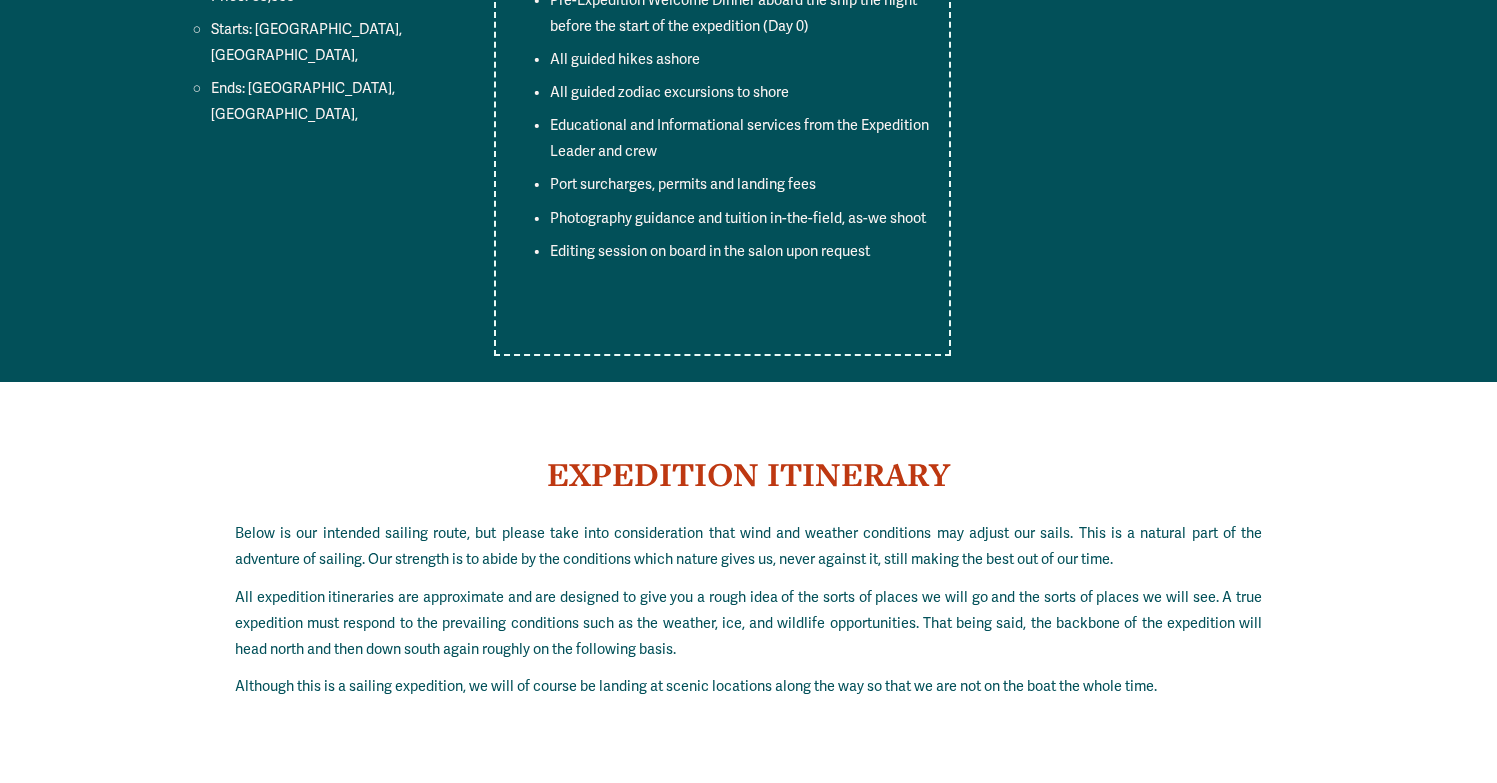 drag, startPoint x: 450, startPoint y: 440, endPoint x: 449, endPoint y: 453, distance: 13.038404 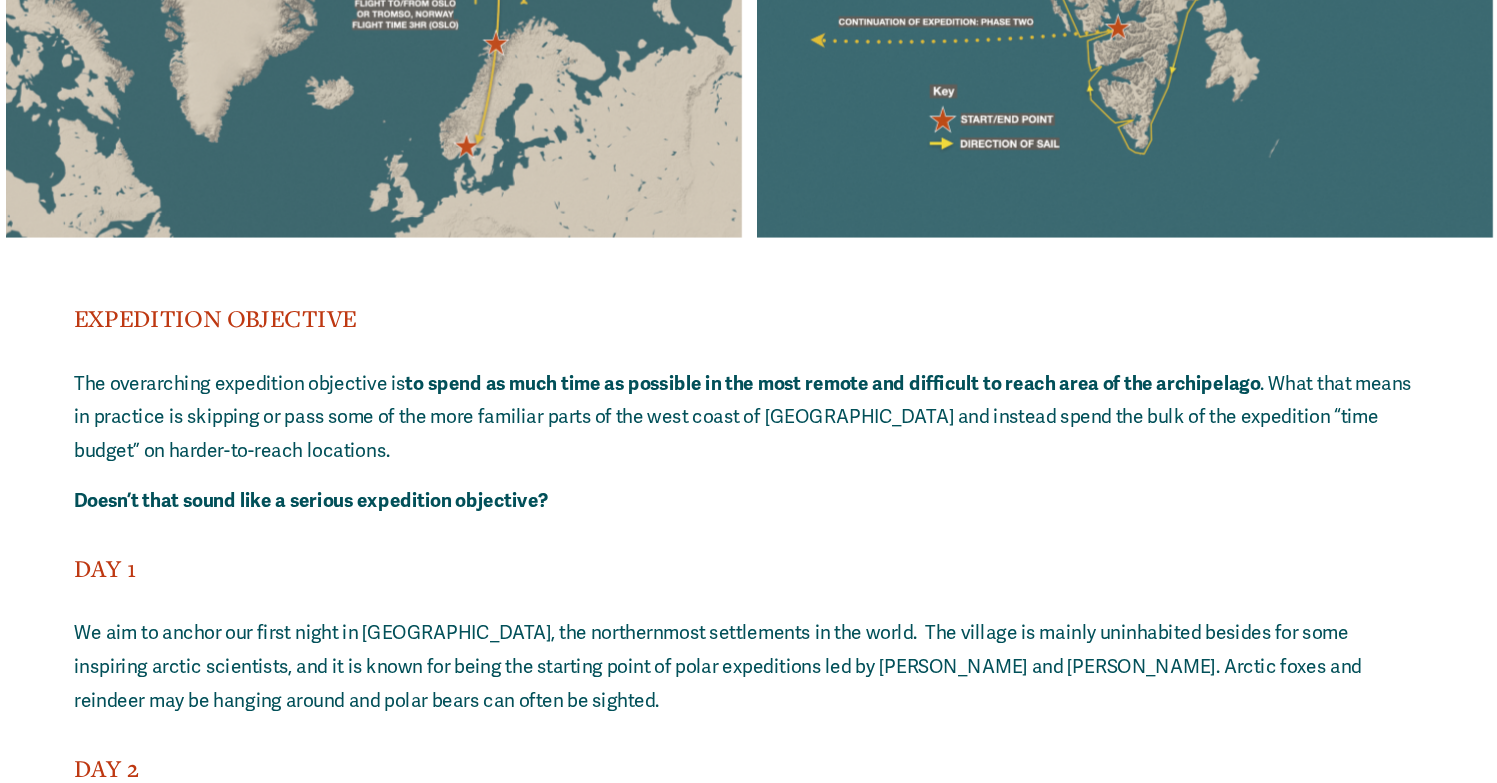 scroll, scrollTop: 17874, scrollLeft: 0, axis: vertical 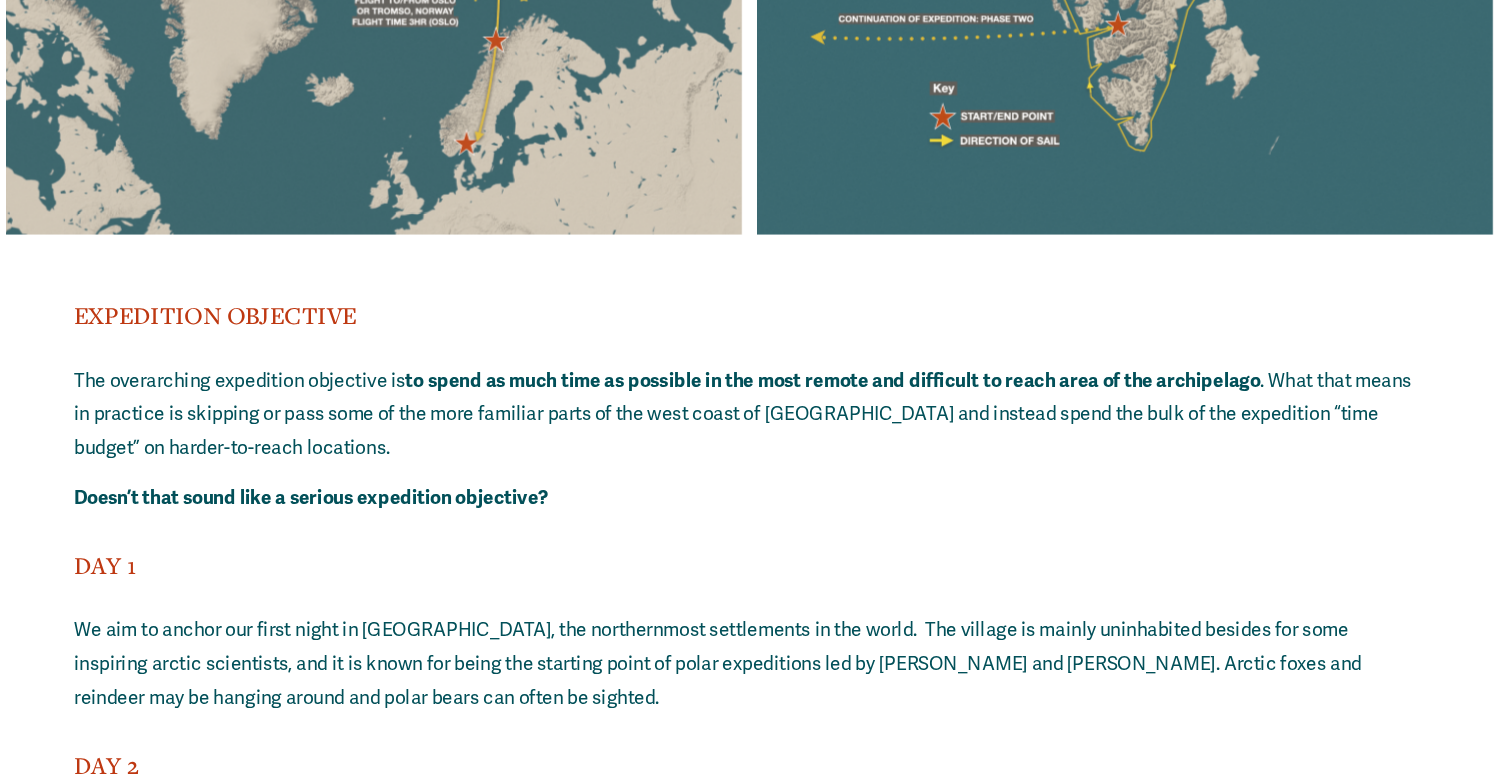 drag, startPoint x: 645, startPoint y: 601, endPoint x: 643, endPoint y: 622, distance: 21.095022 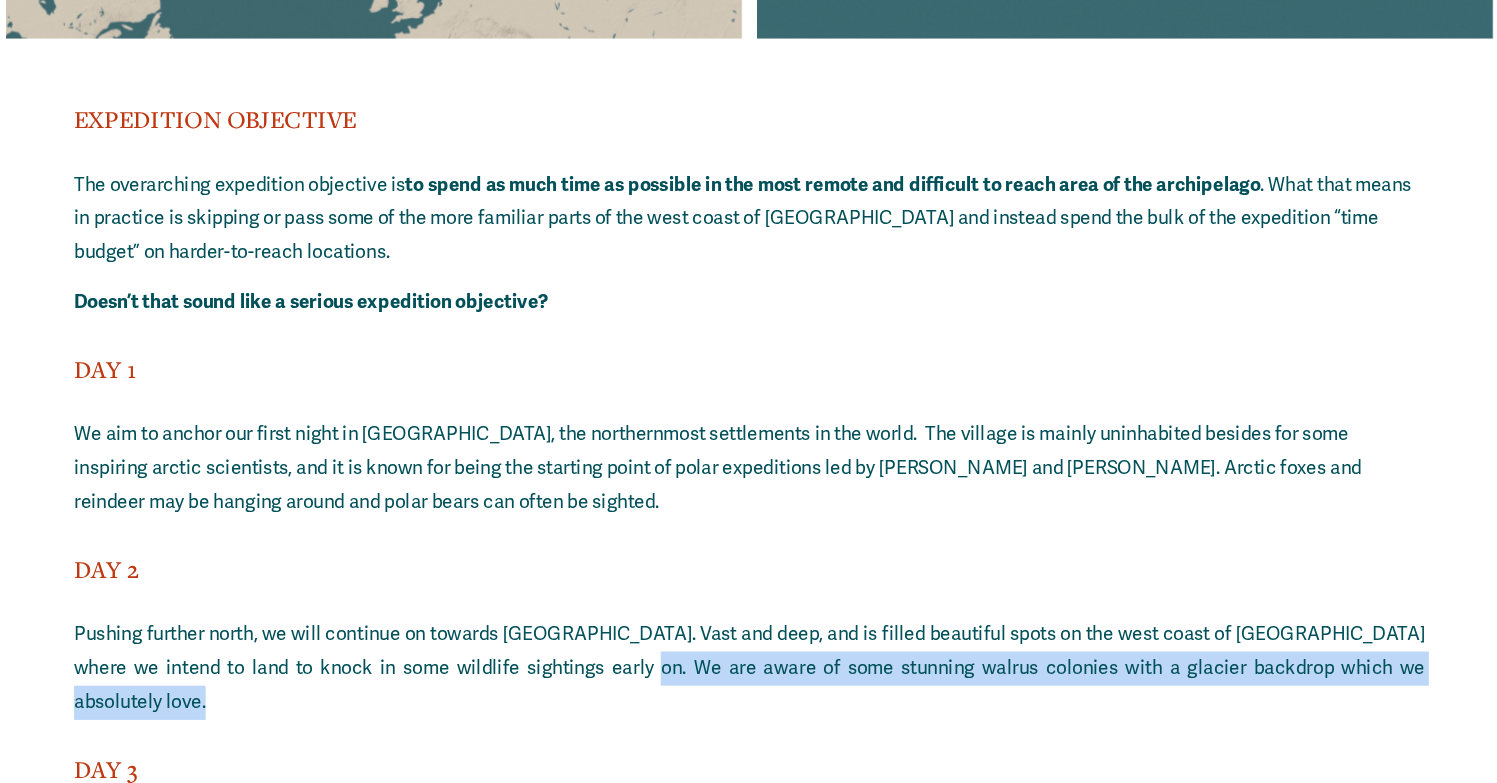 scroll, scrollTop: 18027, scrollLeft: 0, axis: vertical 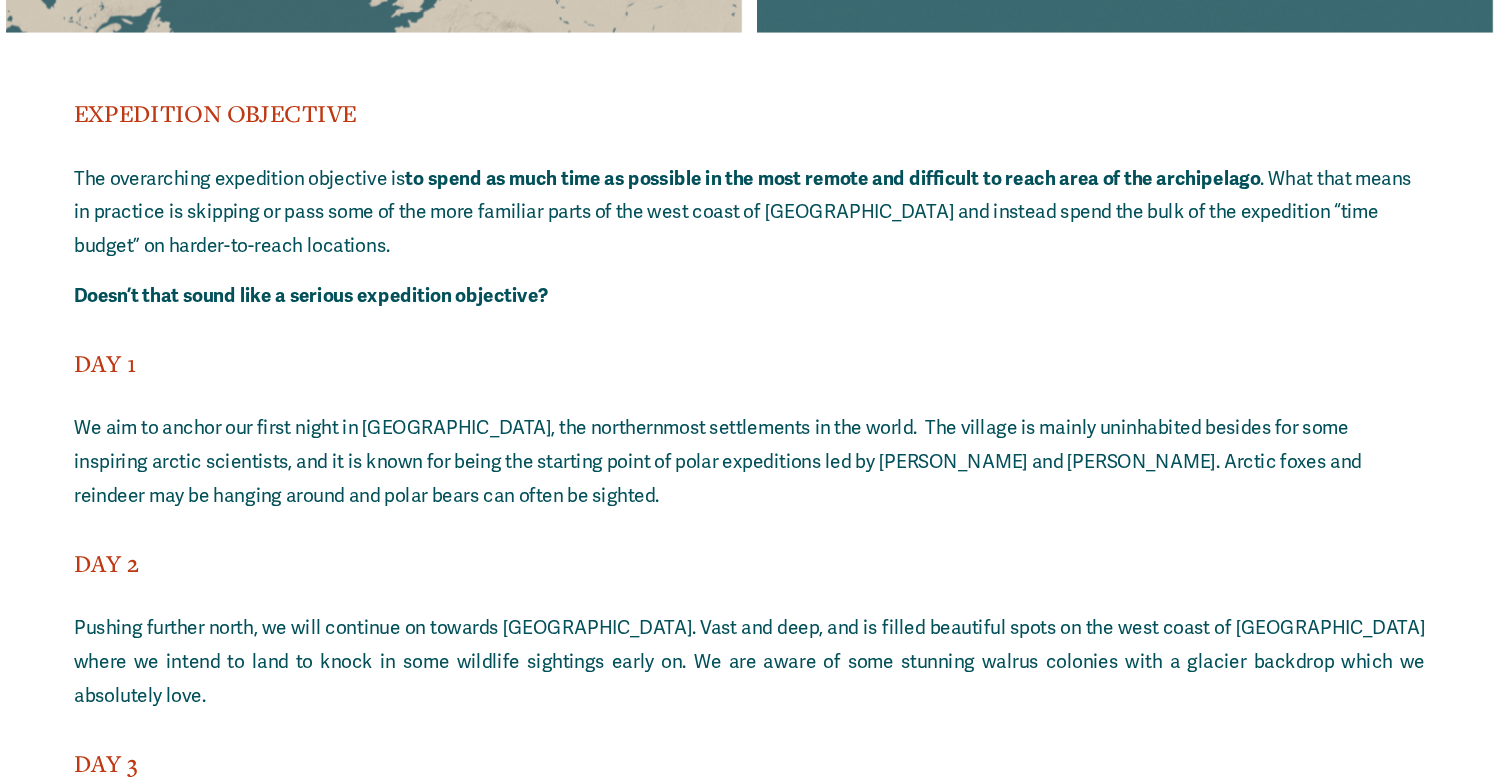 drag, startPoint x: 434, startPoint y: 546, endPoint x: 432, endPoint y: 564, distance: 18.110771 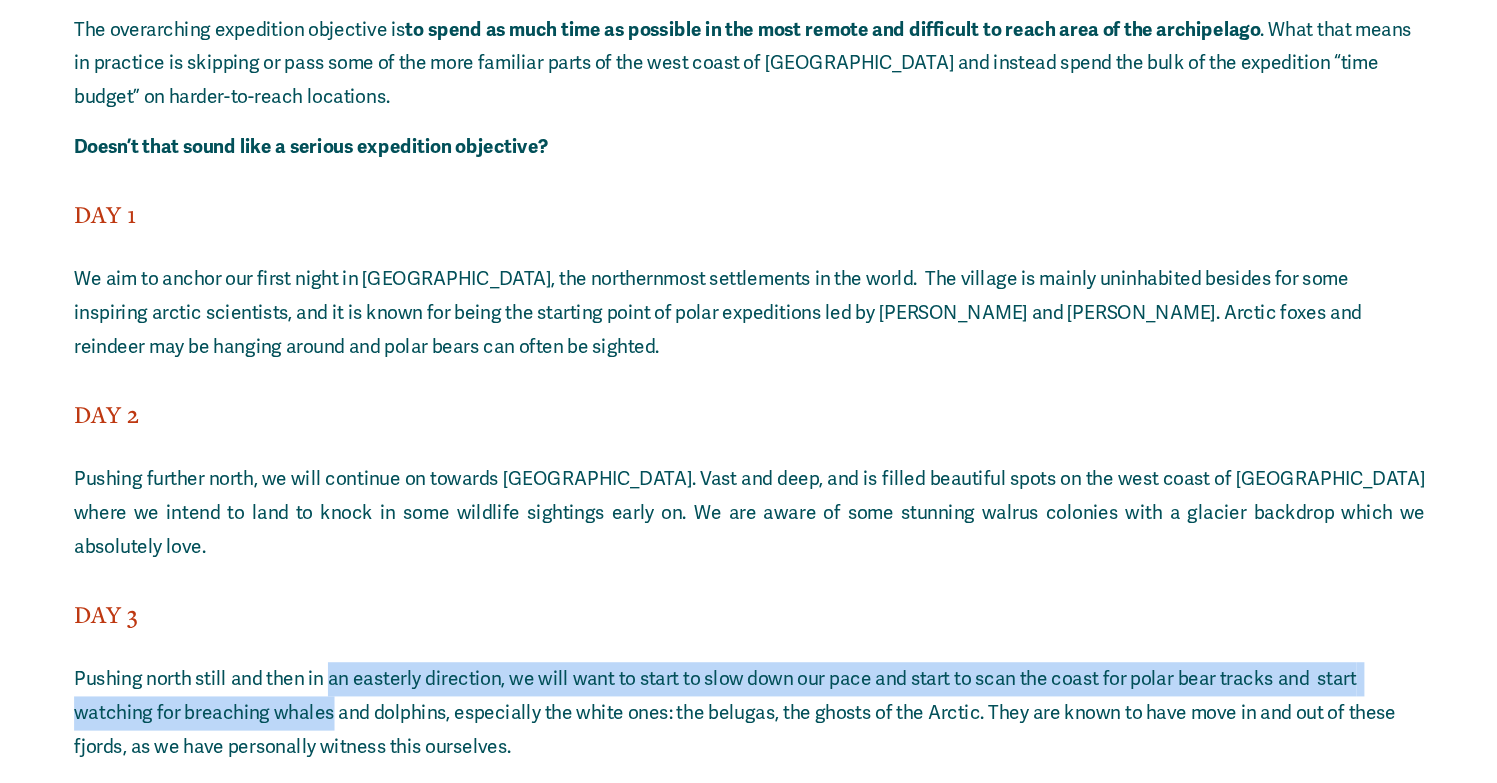scroll, scrollTop: 18146, scrollLeft: 0, axis: vertical 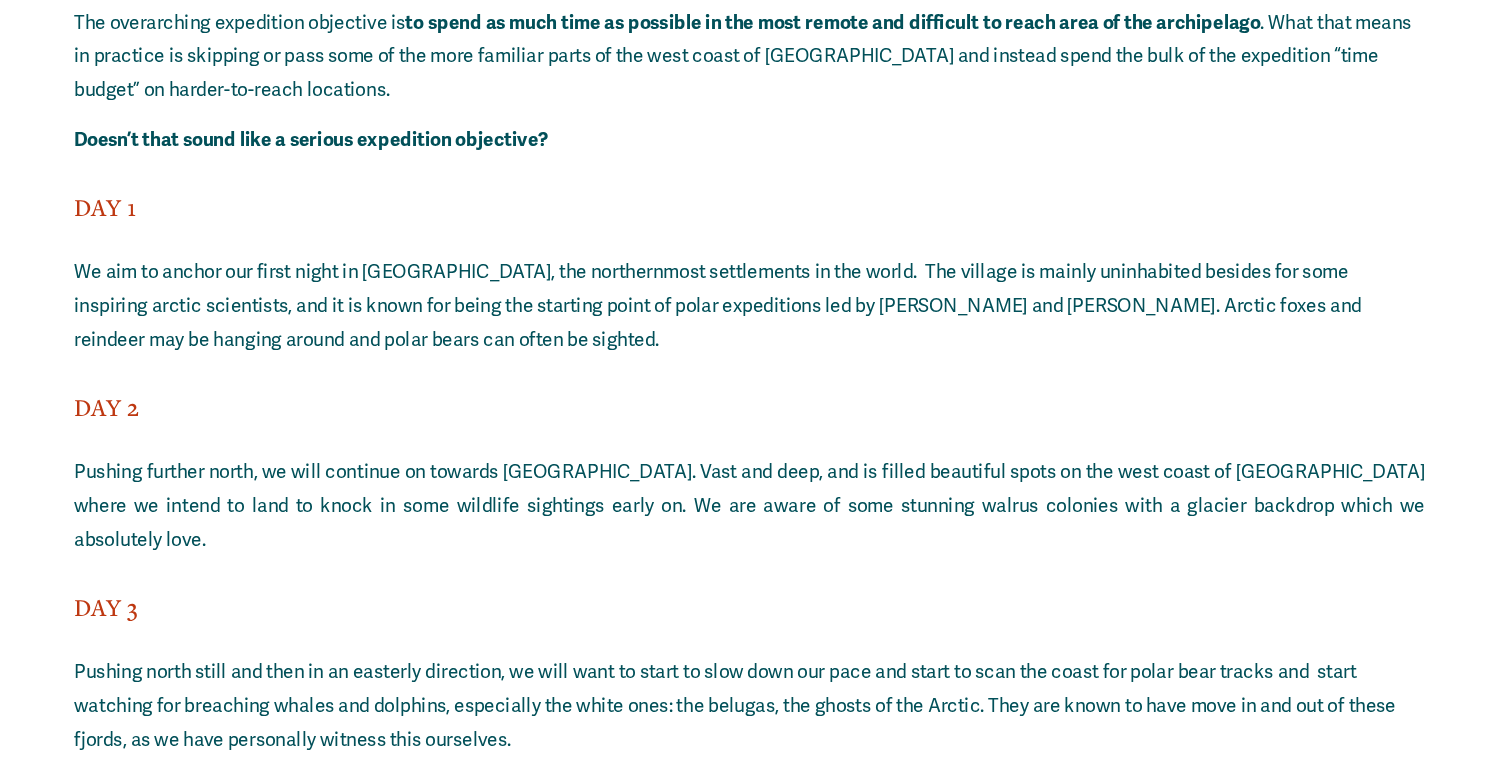 drag, startPoint x: 693, startPoint y: 580, endPoint x: 687, endPoint y: 614, distance: 34.525352 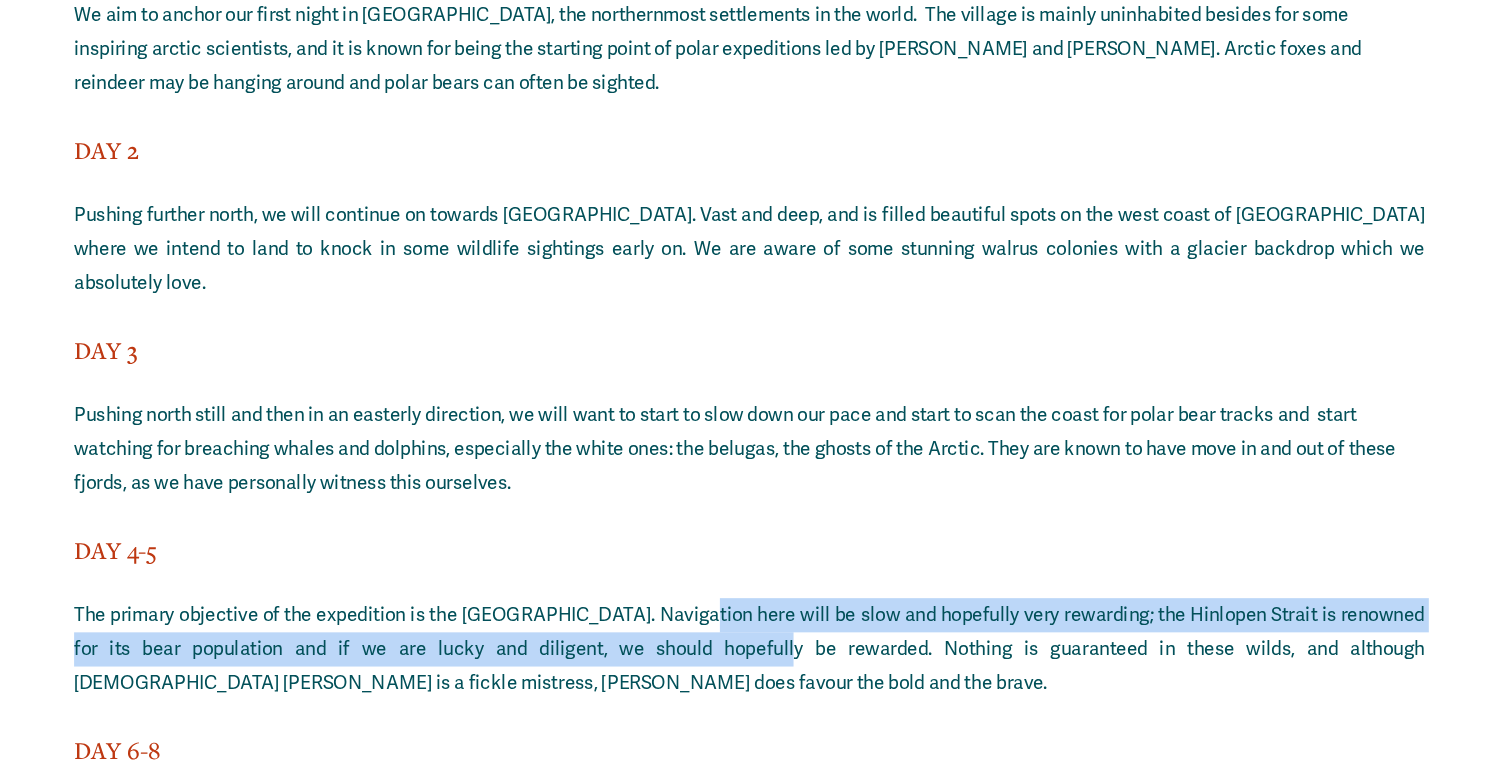 scroll, scrollTop: 18343, scrollLeft: 0, axis: vertical 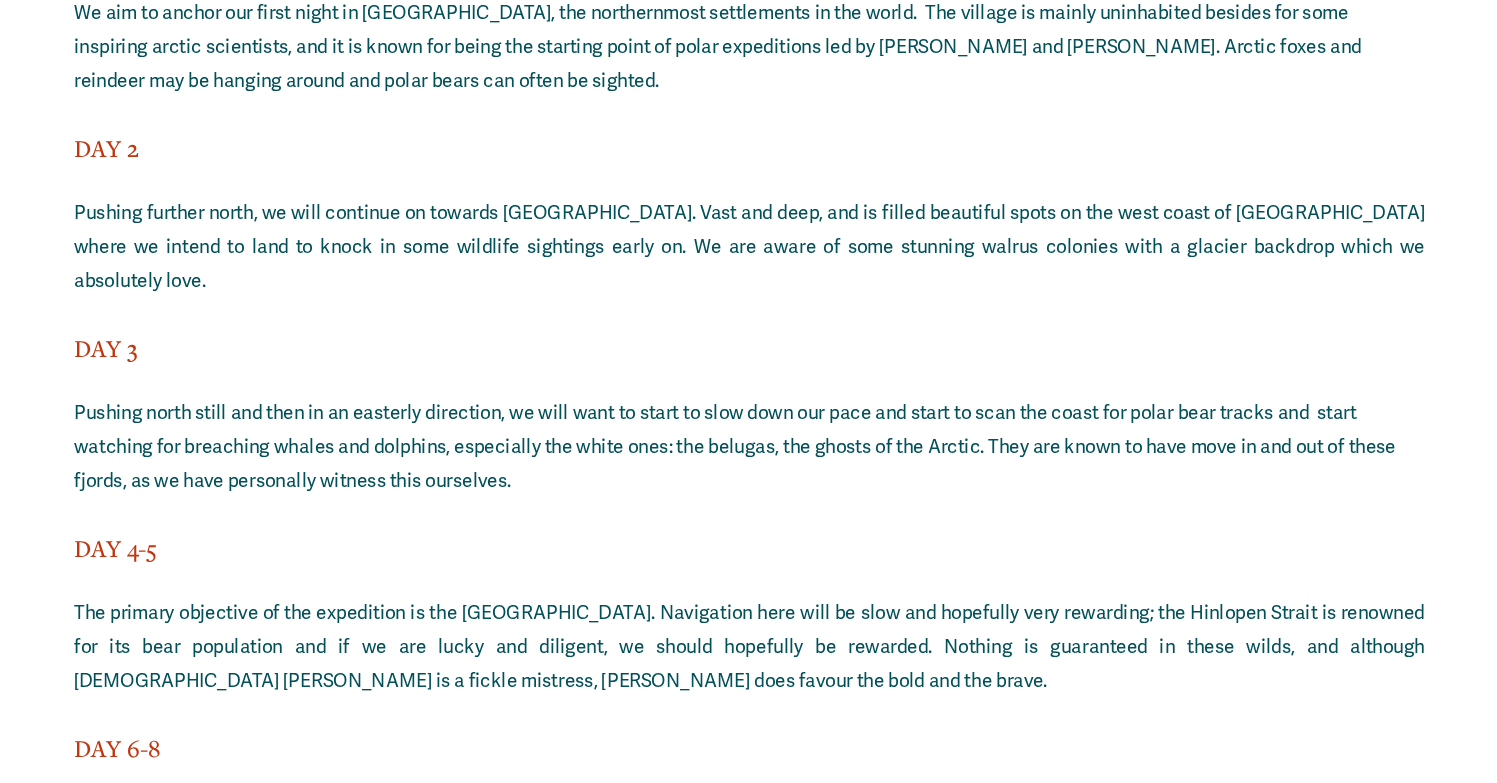 drag, startPoint x: 749, startPoint y: 535, endPoint x: 744, endPoint y: 550, distance: 15.811388 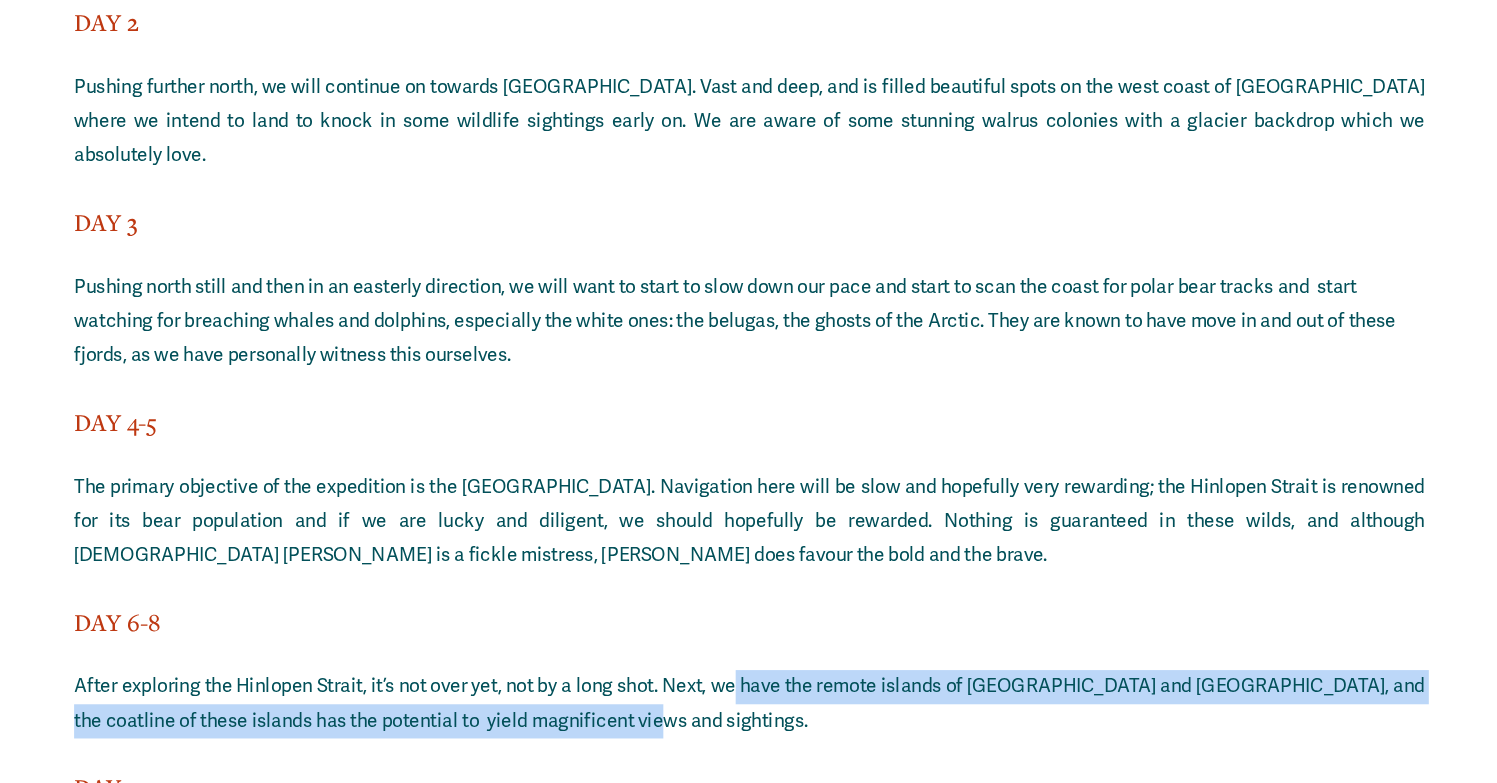 scroll, scrollTop: 18447, scrollLeft: 0, axis: vertical 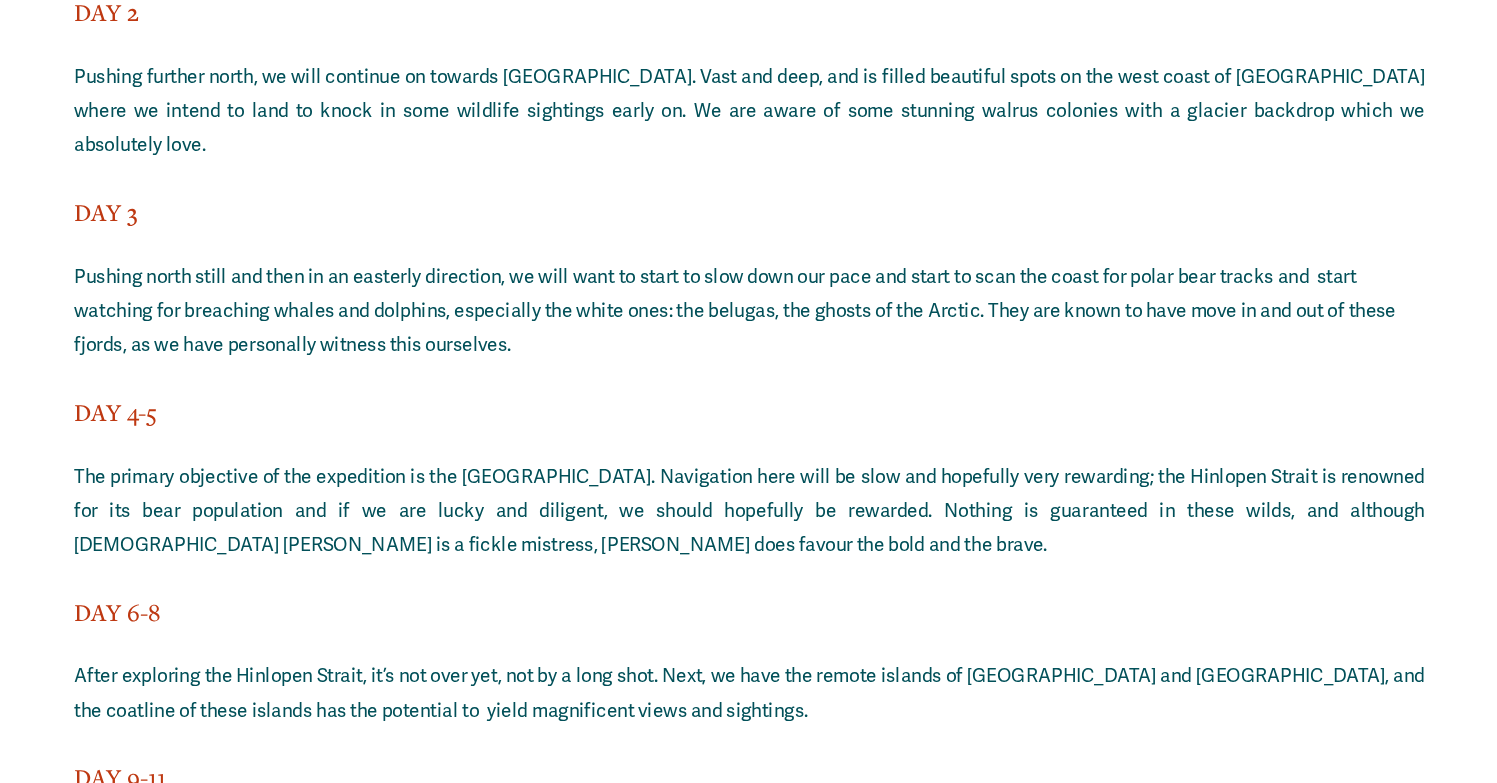 drag, startPoint x: 510, startPoint y: 558, endPoint x: 506, endPoint y: 571, distance: 13.601471 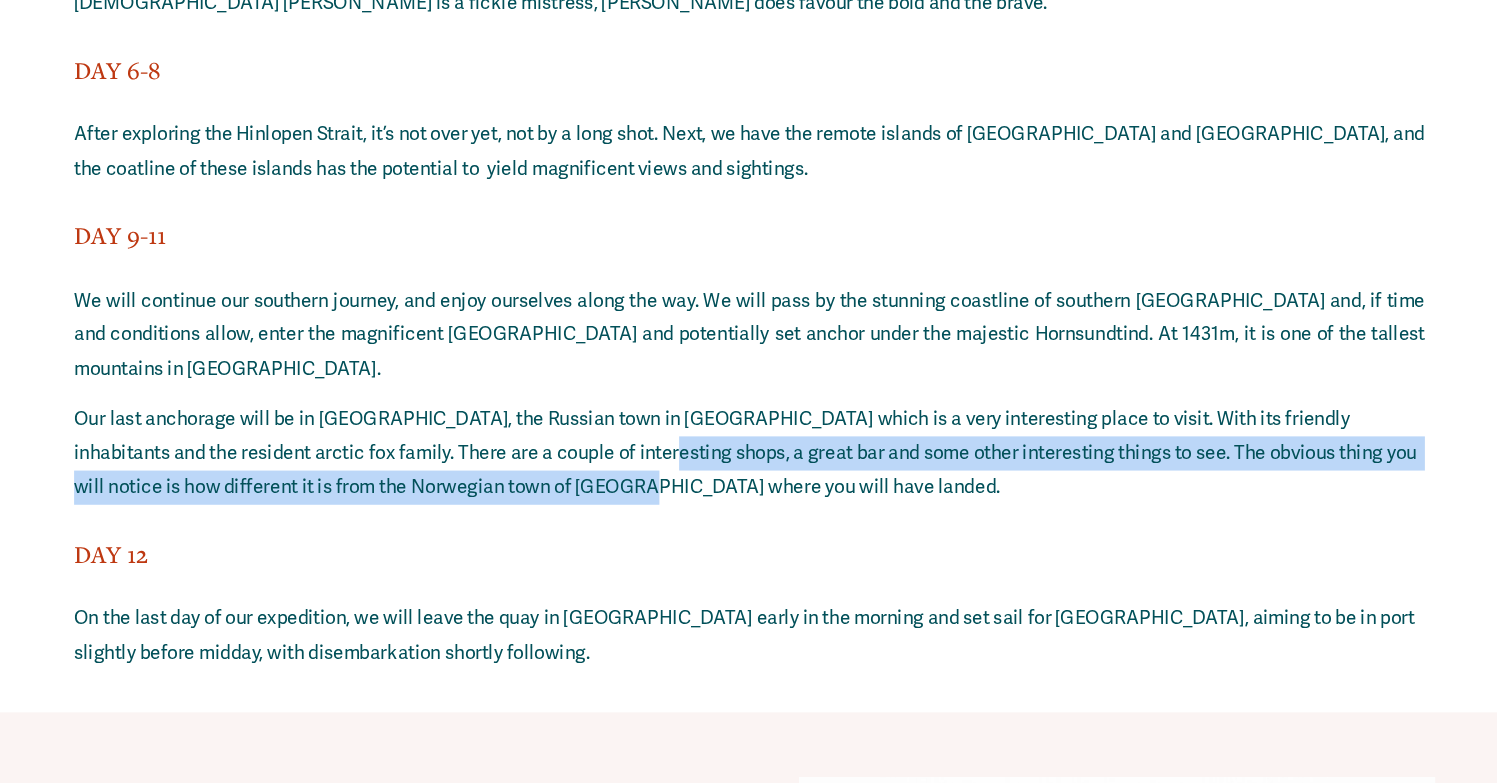 scroll, scrollTop: 18859, scrollLeft: 0, axis: vertical 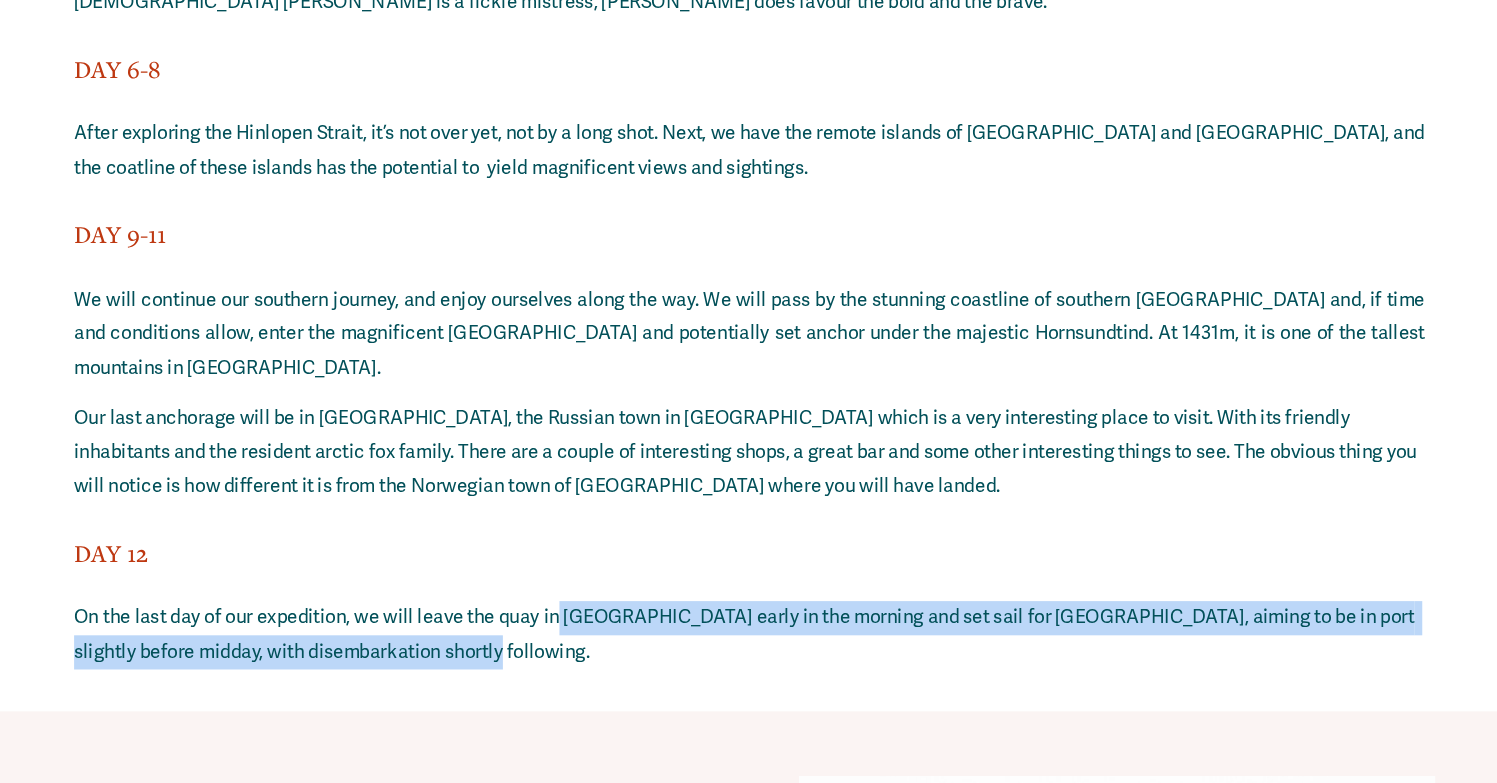 drag, startPoint x: 602, startPoint y: 388, endPoint x: 594, endPoint y: 407, distance: 20.615528 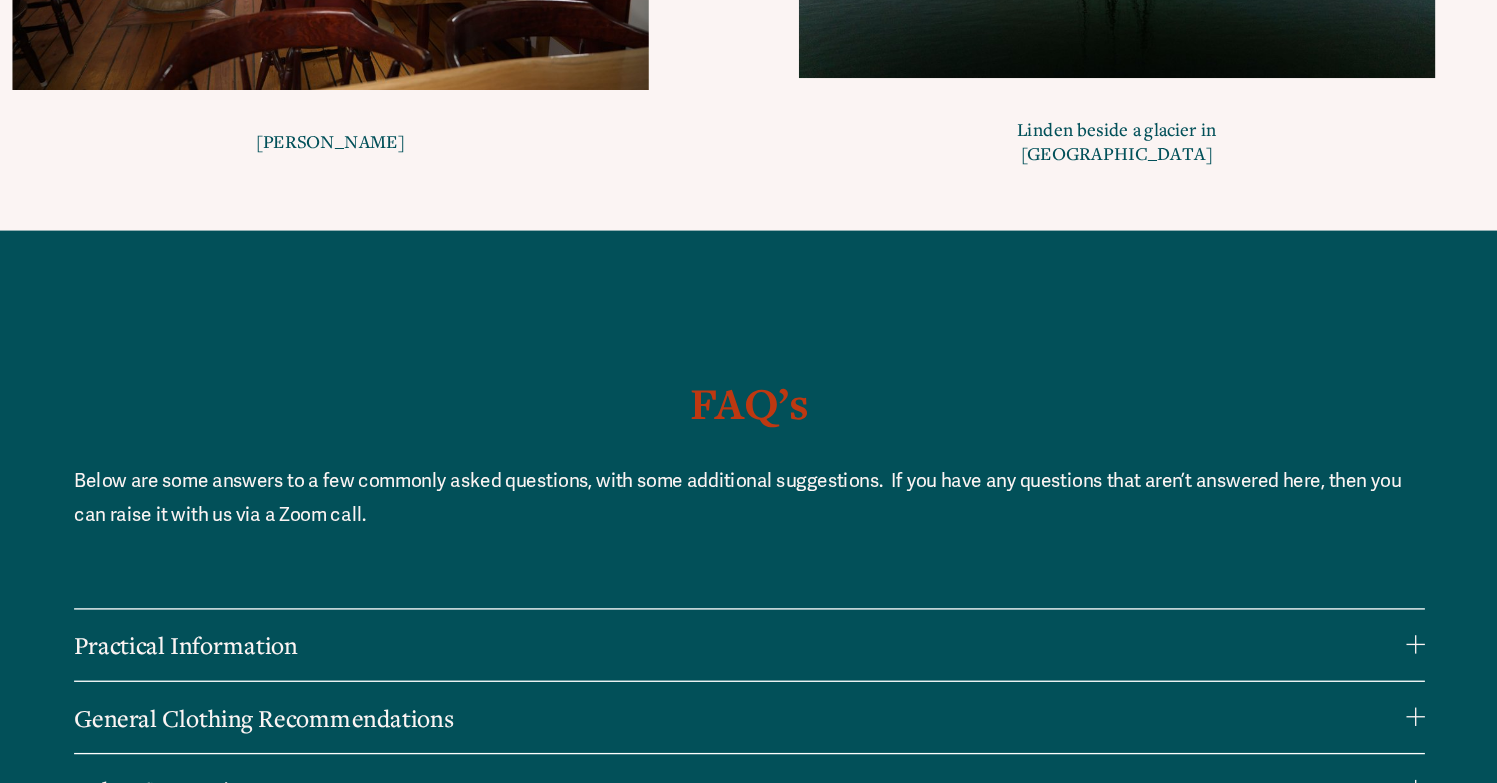 scroll, scrollTop: 19724, scrollLeft: 0, axis: vertical 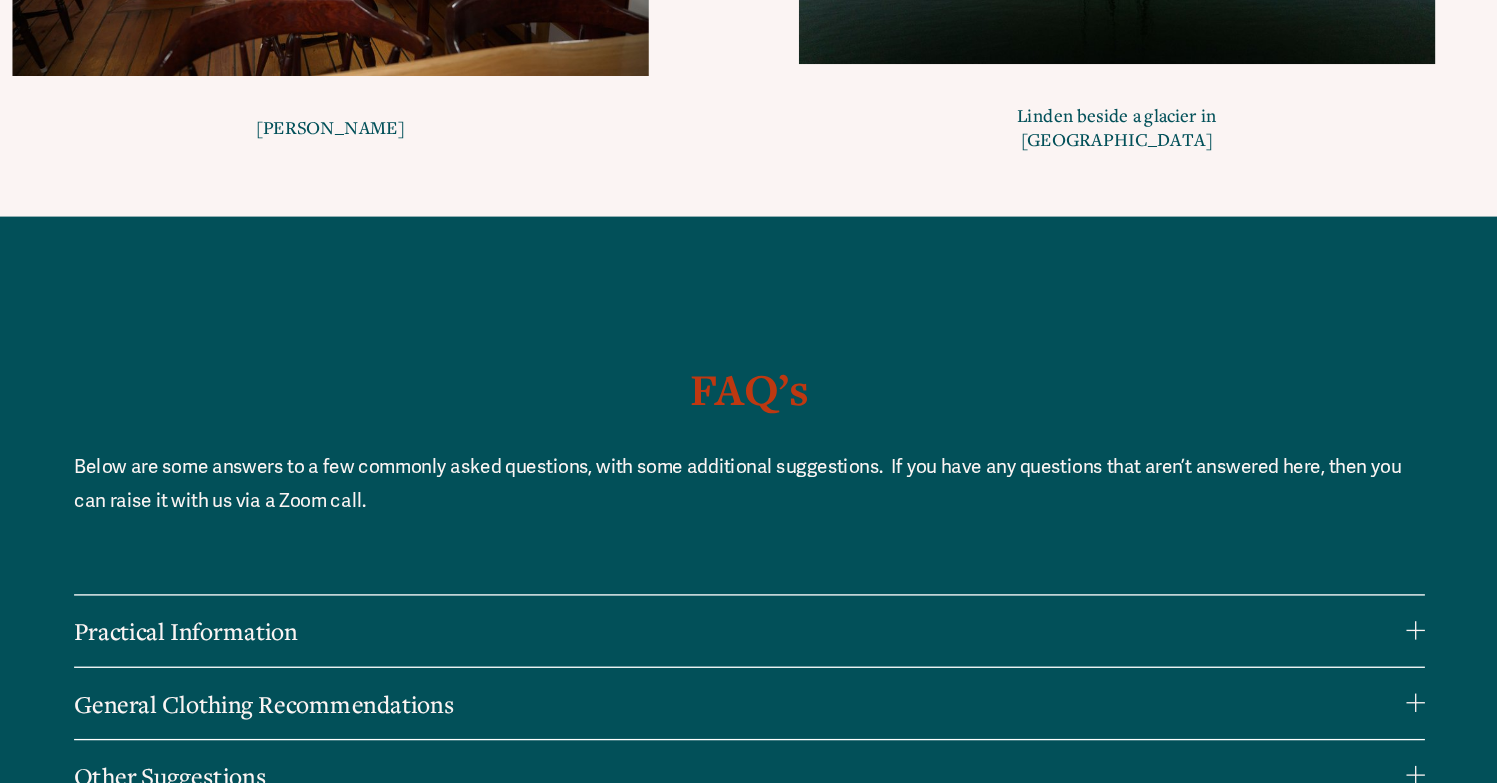 click on "Practical Information" at bounding box center [741, 667] 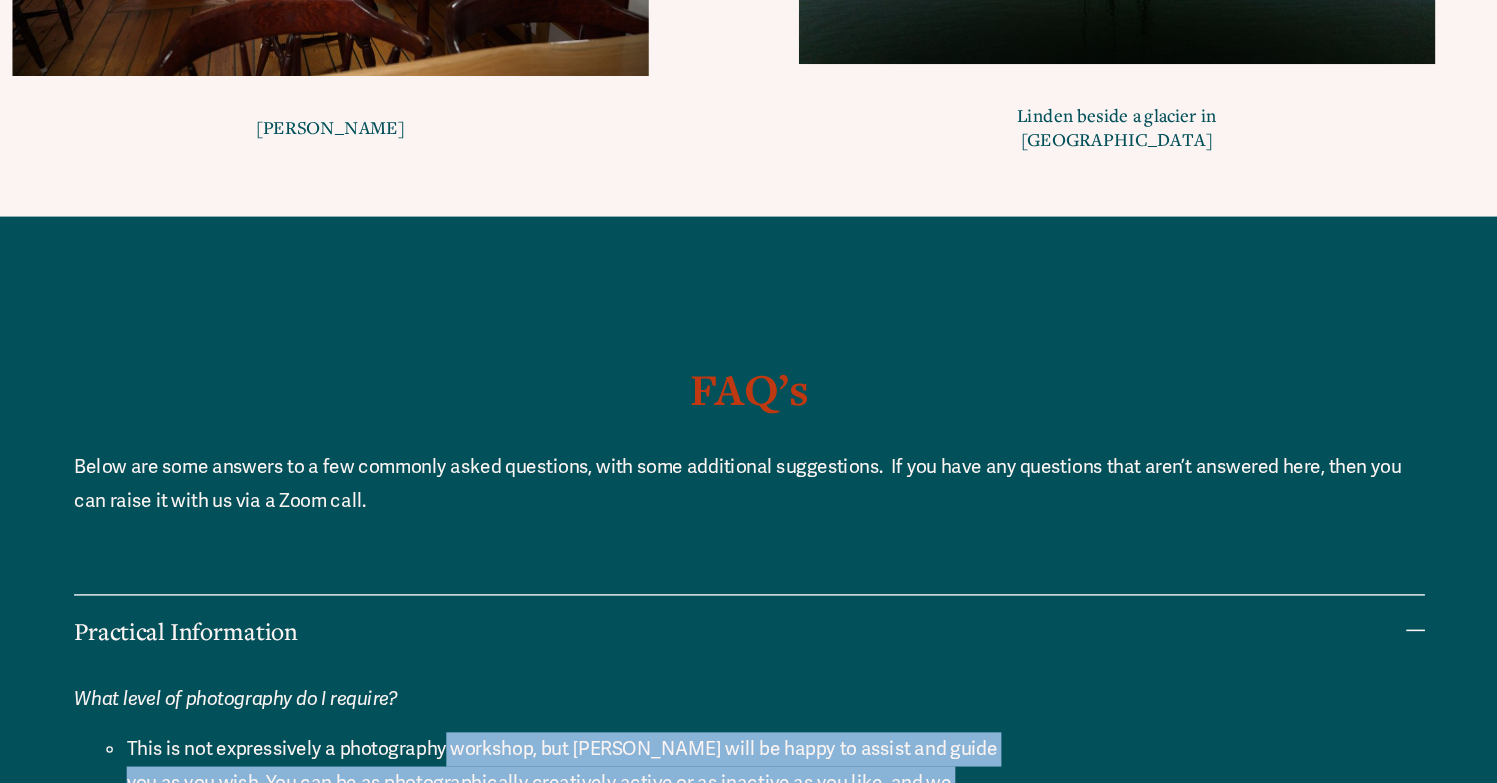drag, startPoint x: 518, startPoint y: 473, endPoint x: 511, endPoint y: 509, distance: 36.67424 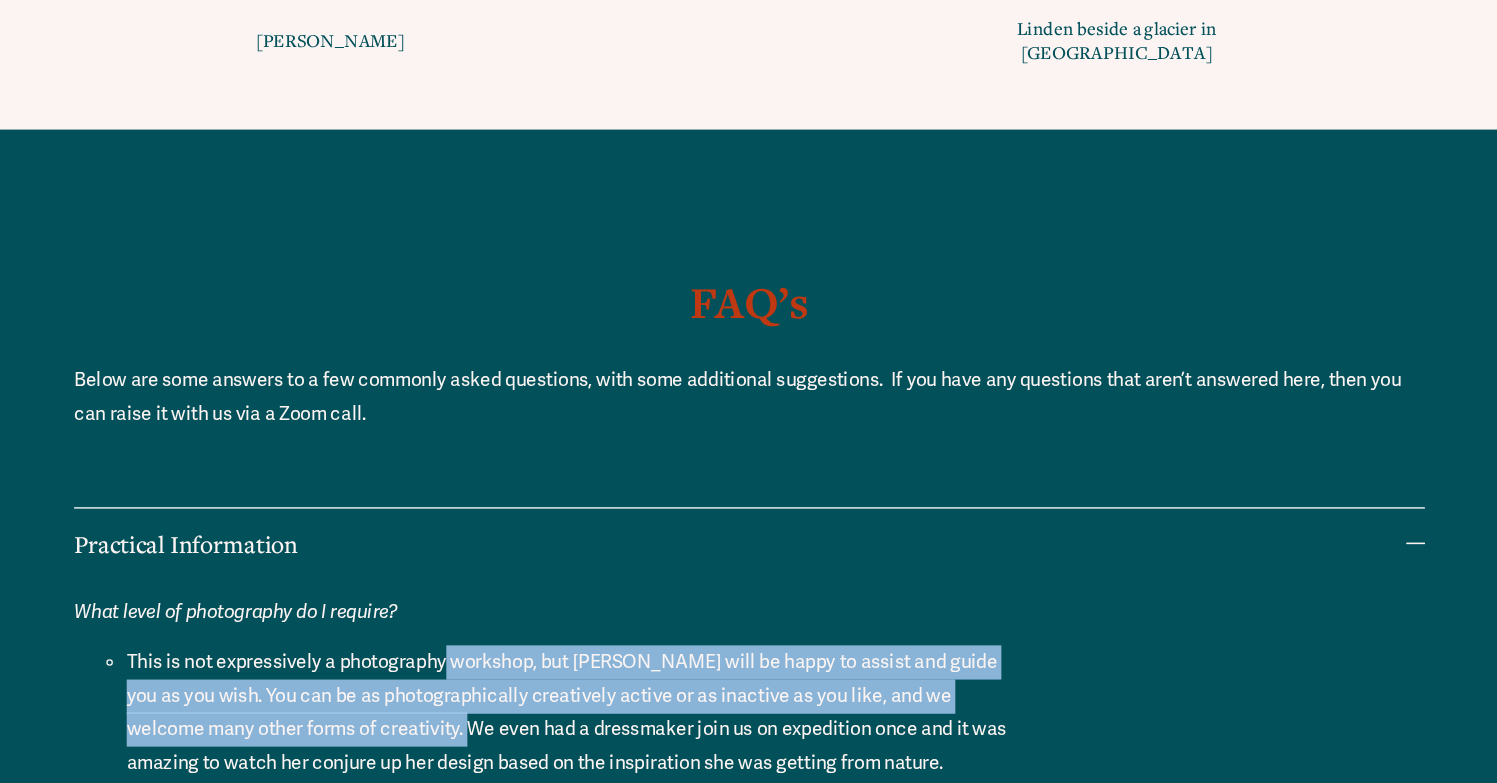 scroll, scrollTop: 19793, scrollLeft: 0, axis: vertical 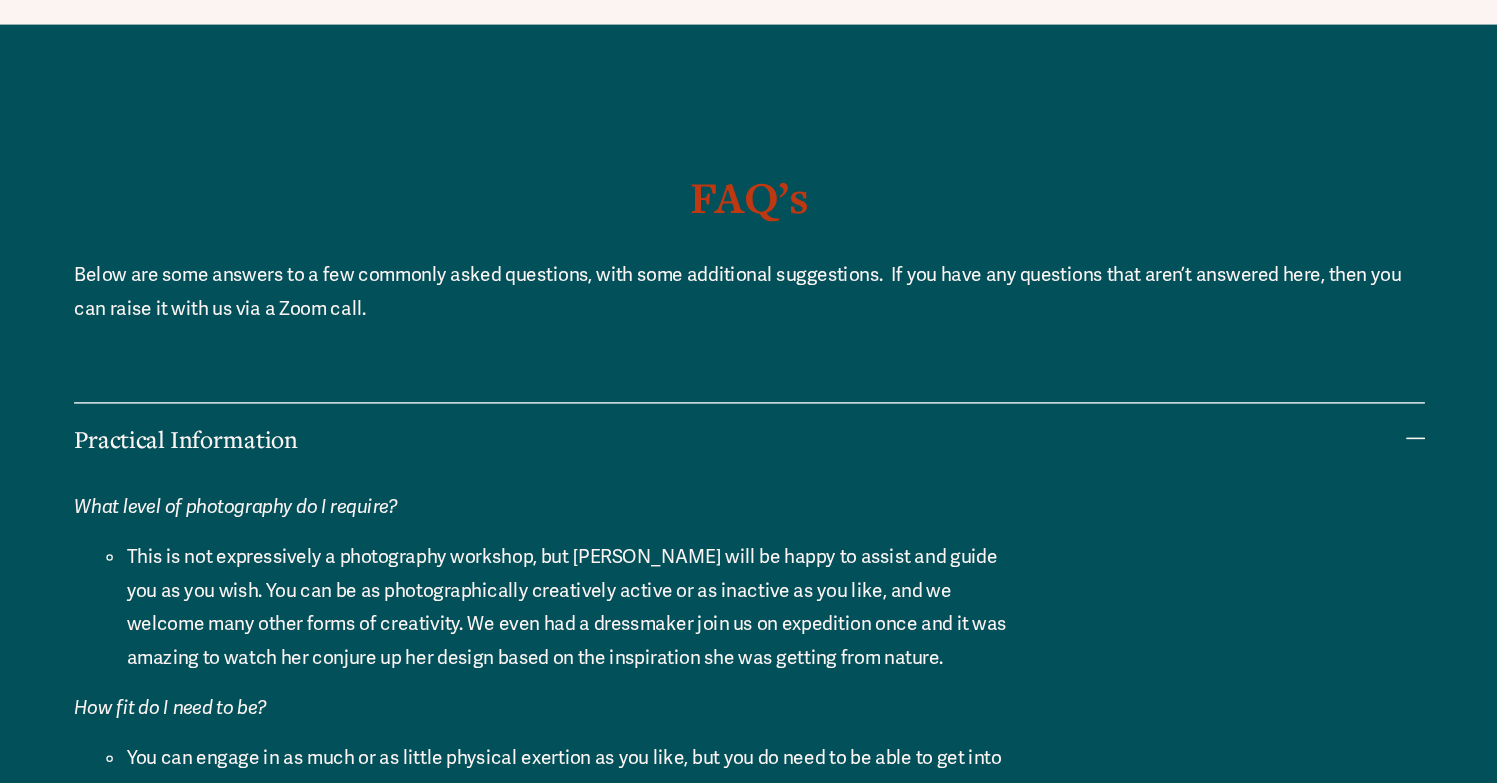 drag, startPoint x: 457, startPoint y: 576, endPoint x: 453, endPoint y: 601, distance: 25.317978 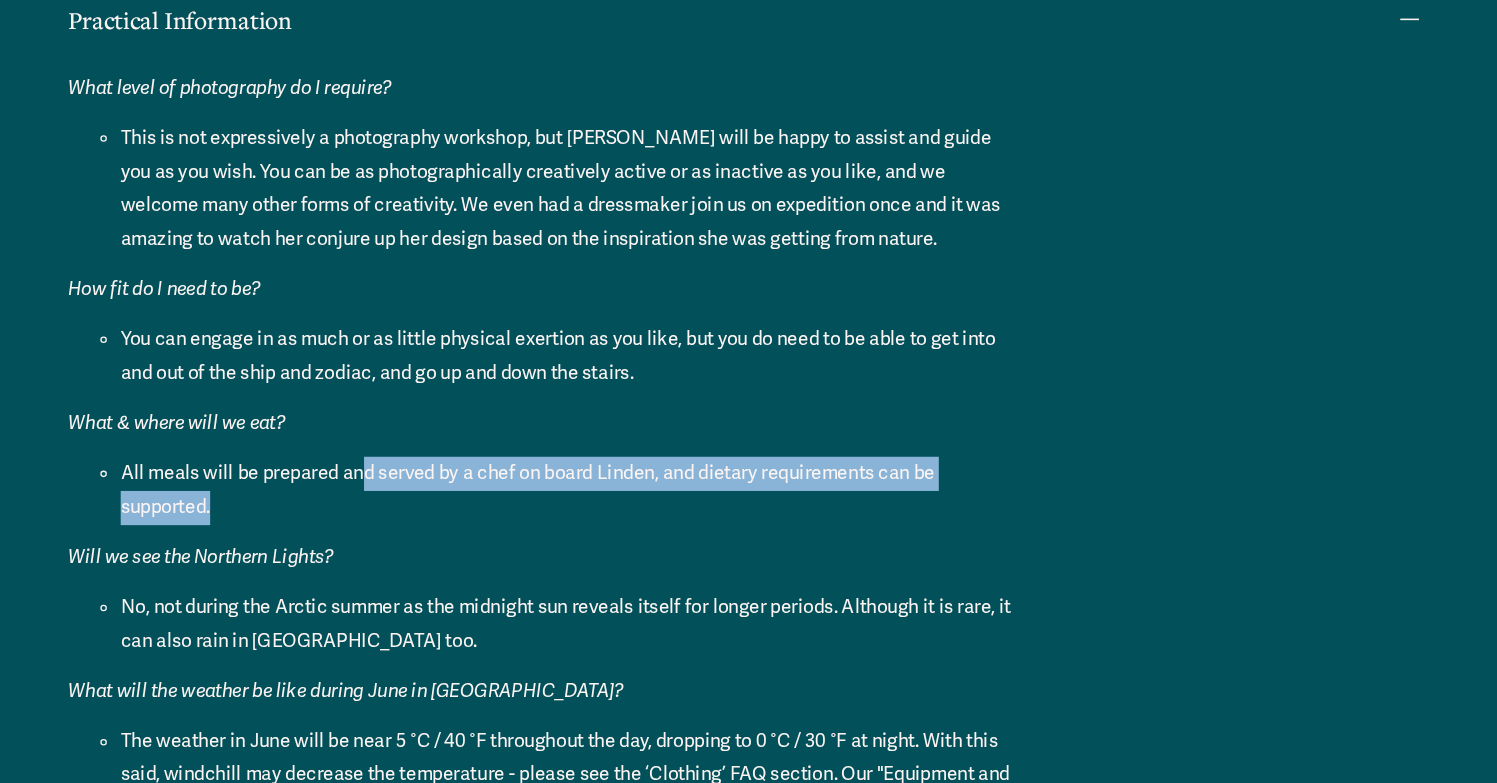 scroll, scrollTop: 20213, scrollLeft: 0, axis: vertical 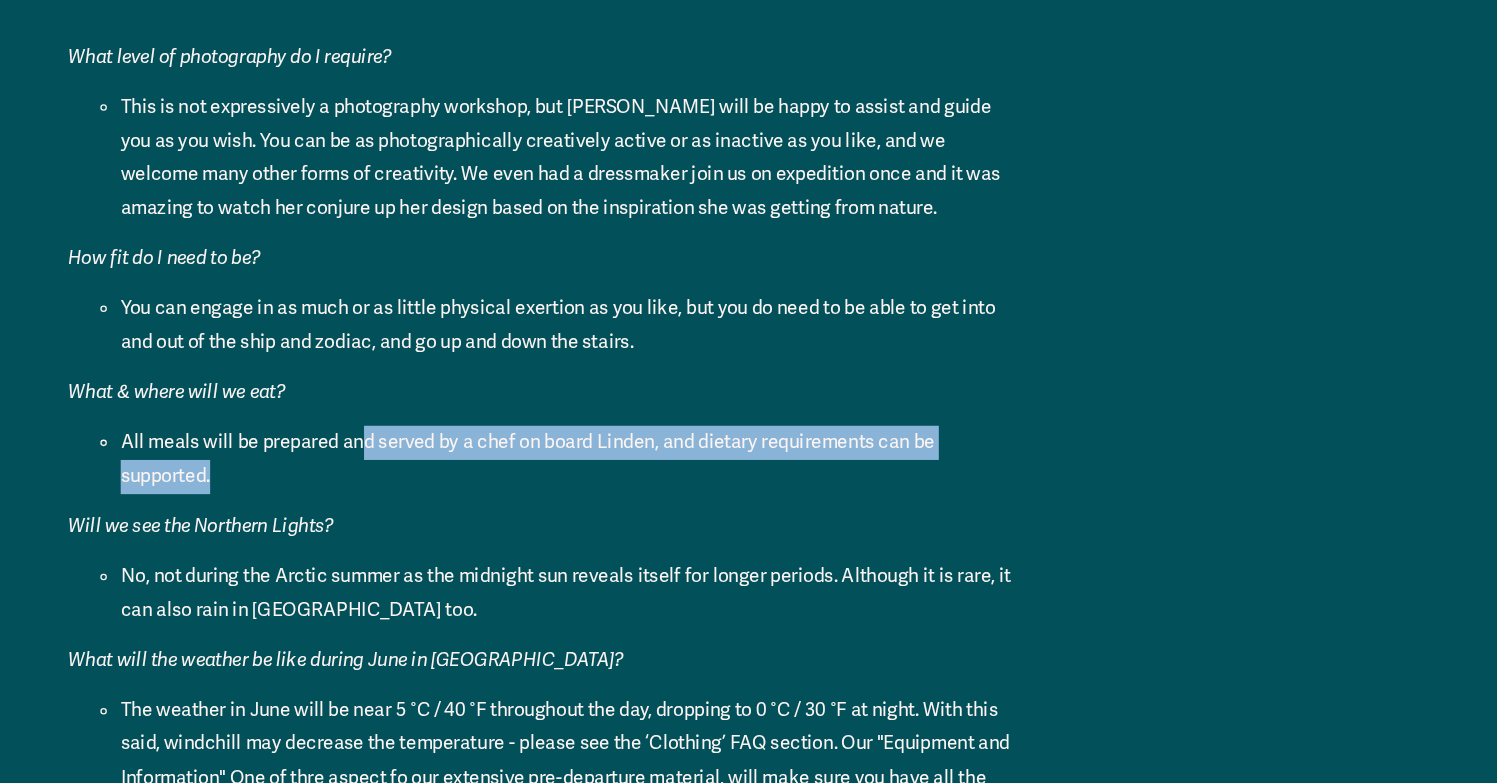 click on "General Clothing Recommendations" at bounding box center [741, 887] 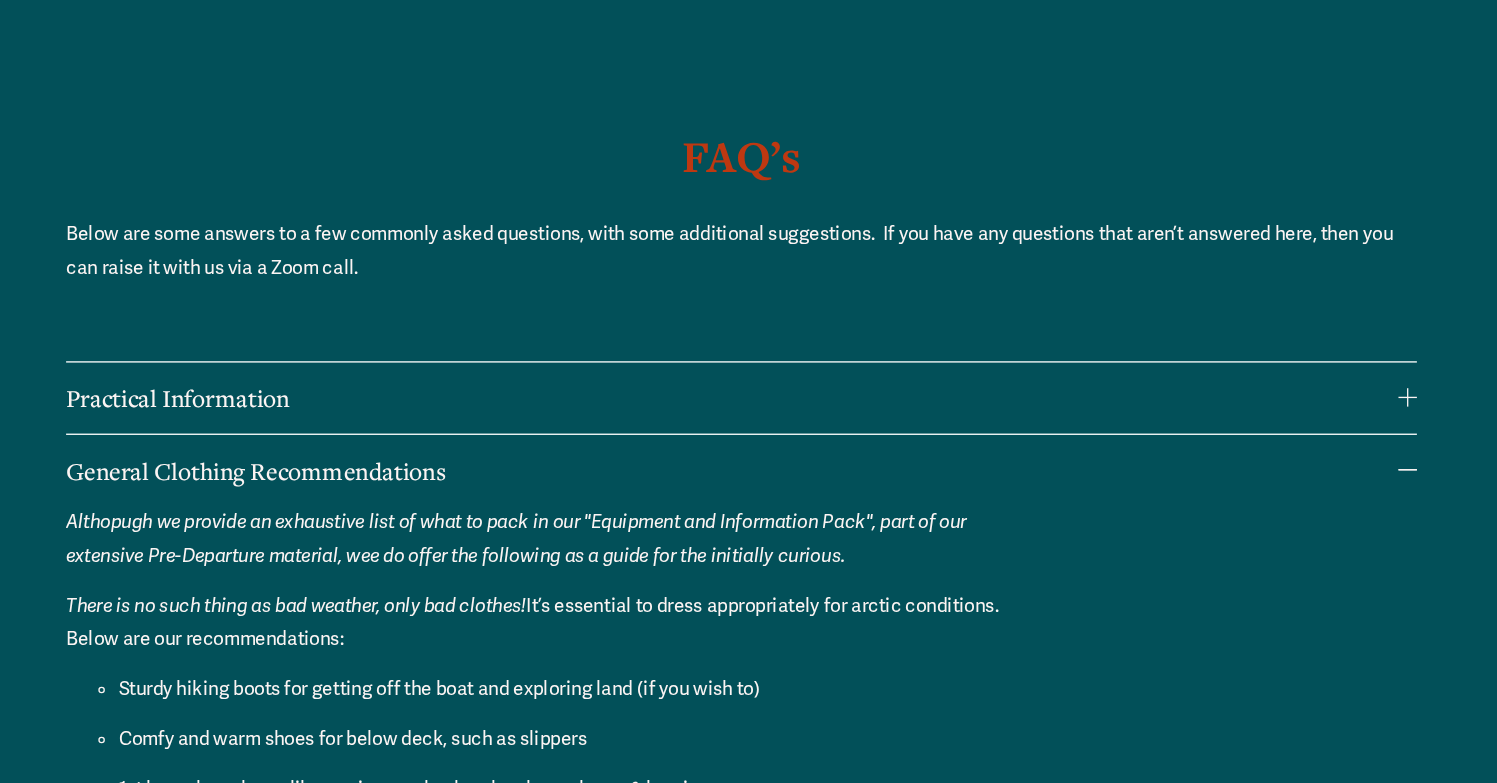 scroll, scrollTop: 20087, scrollLeft: 0, axis: vertical 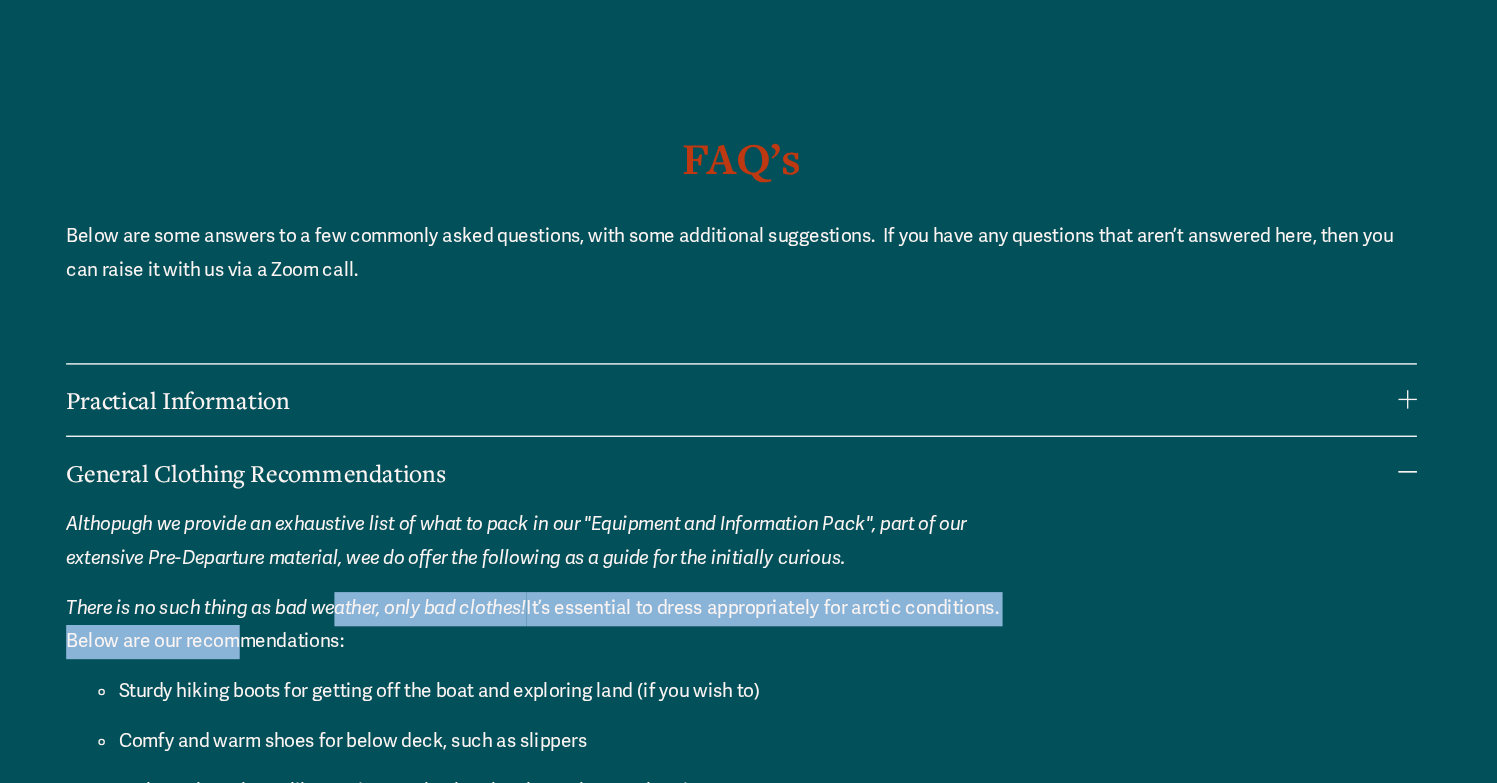drag, startPoint x: 442, startPoint y: 175, endPoint x: 438, endPoint y: 186, distance: 11.7046995 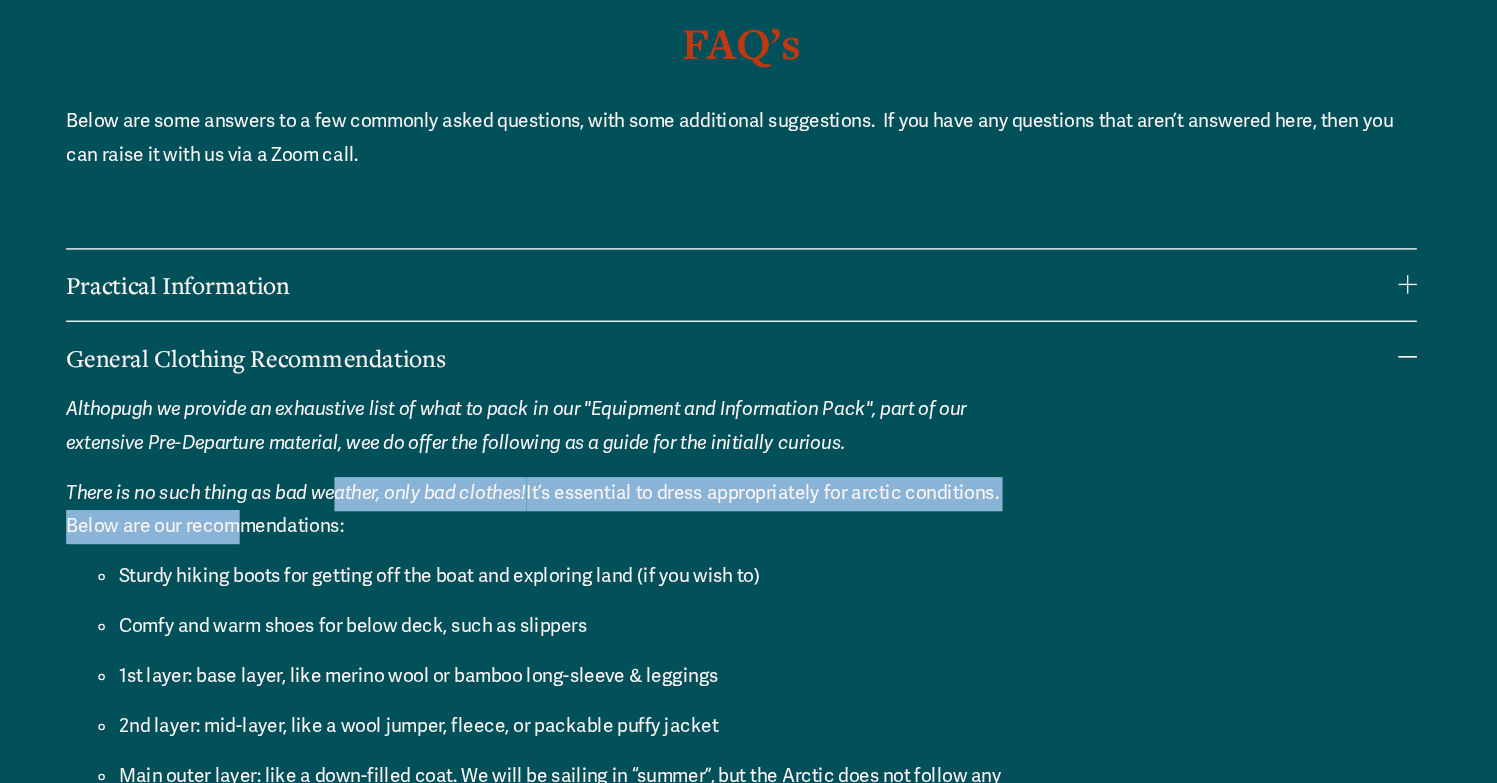 click on "Other Suggestions" at bounding box center [741, 851] 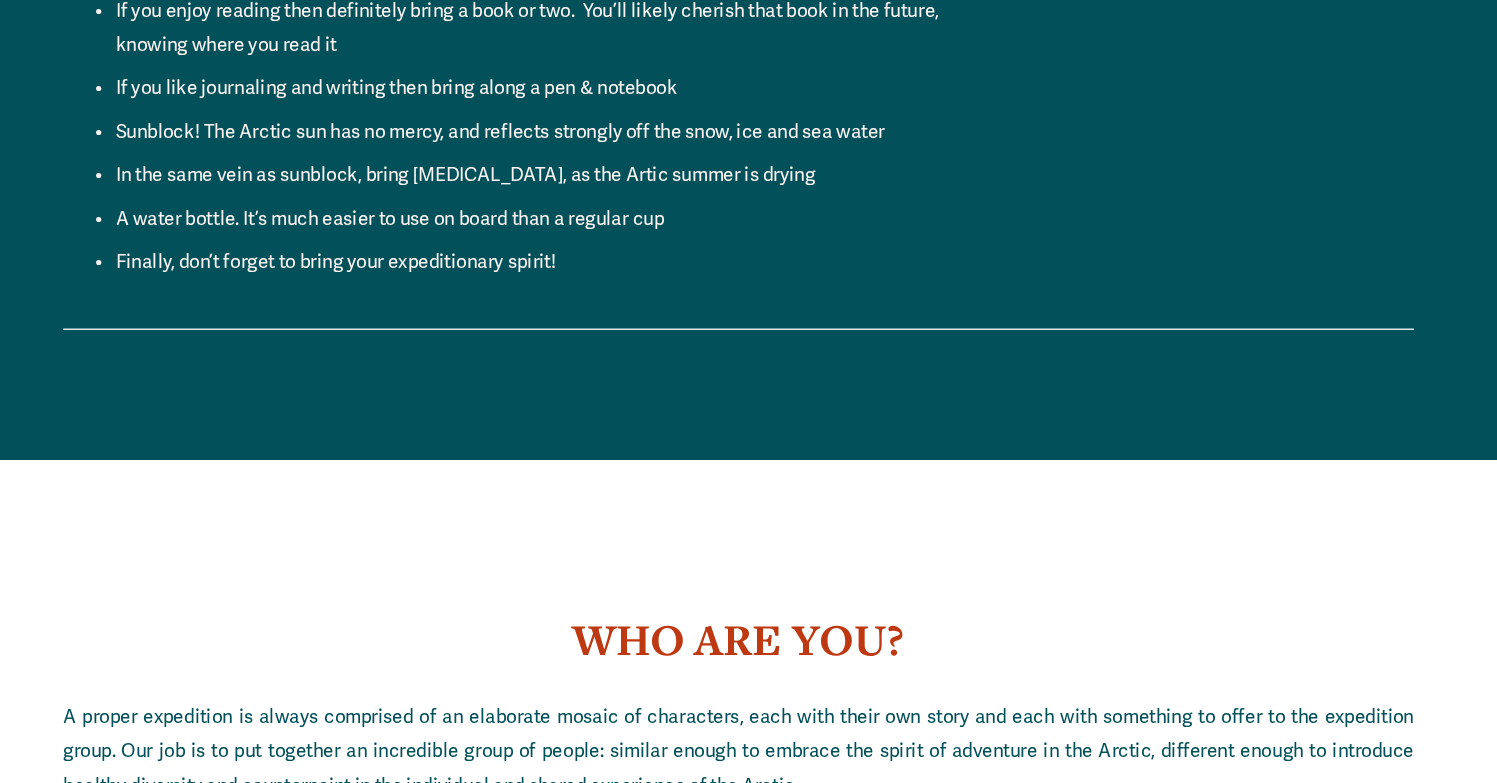 scroll, scrollTop: 20355, scrollLeft: 0, axis: vertical 